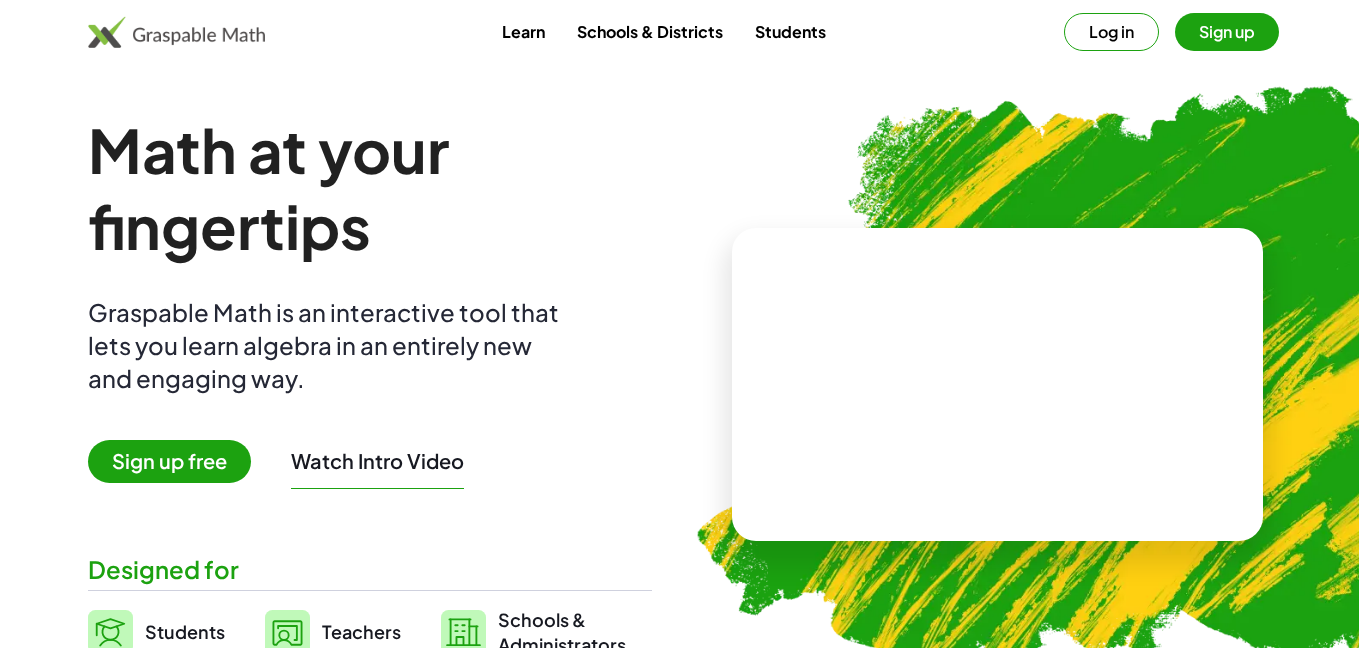 scroll, scrollTop: 0, scrollLeft: 0, axis: both 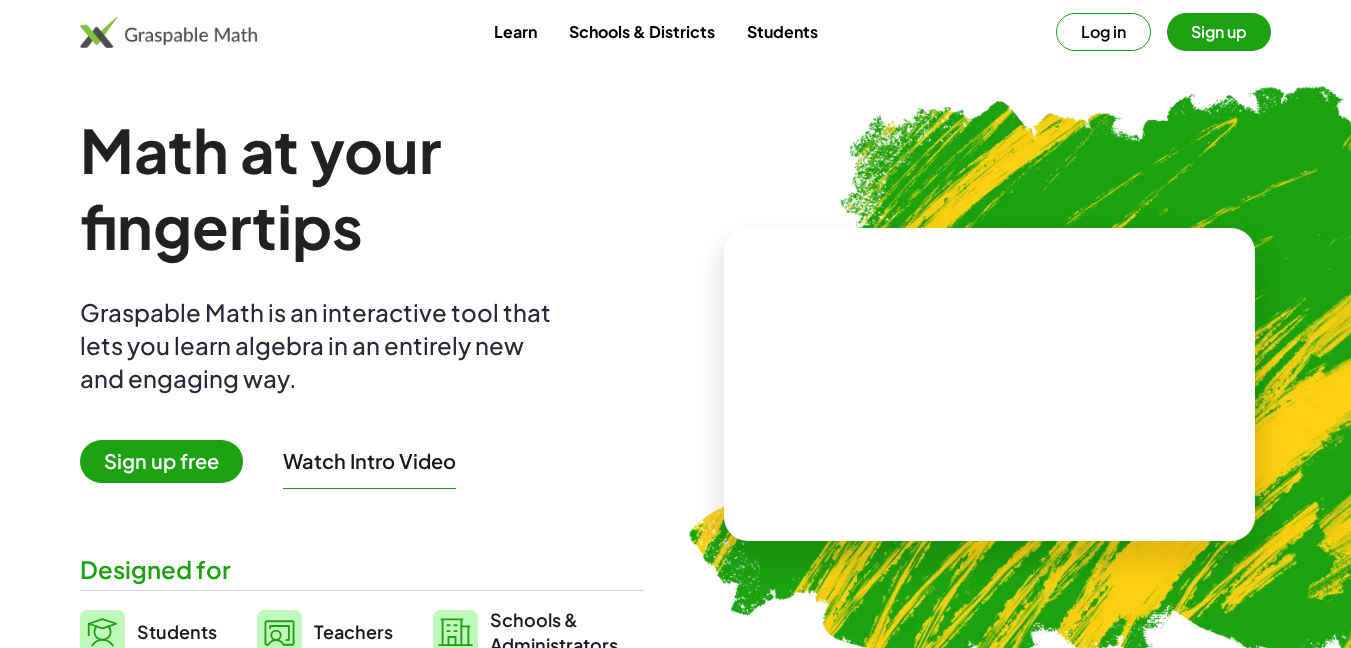 click on "Log in" at bounding box center (1103, 32) 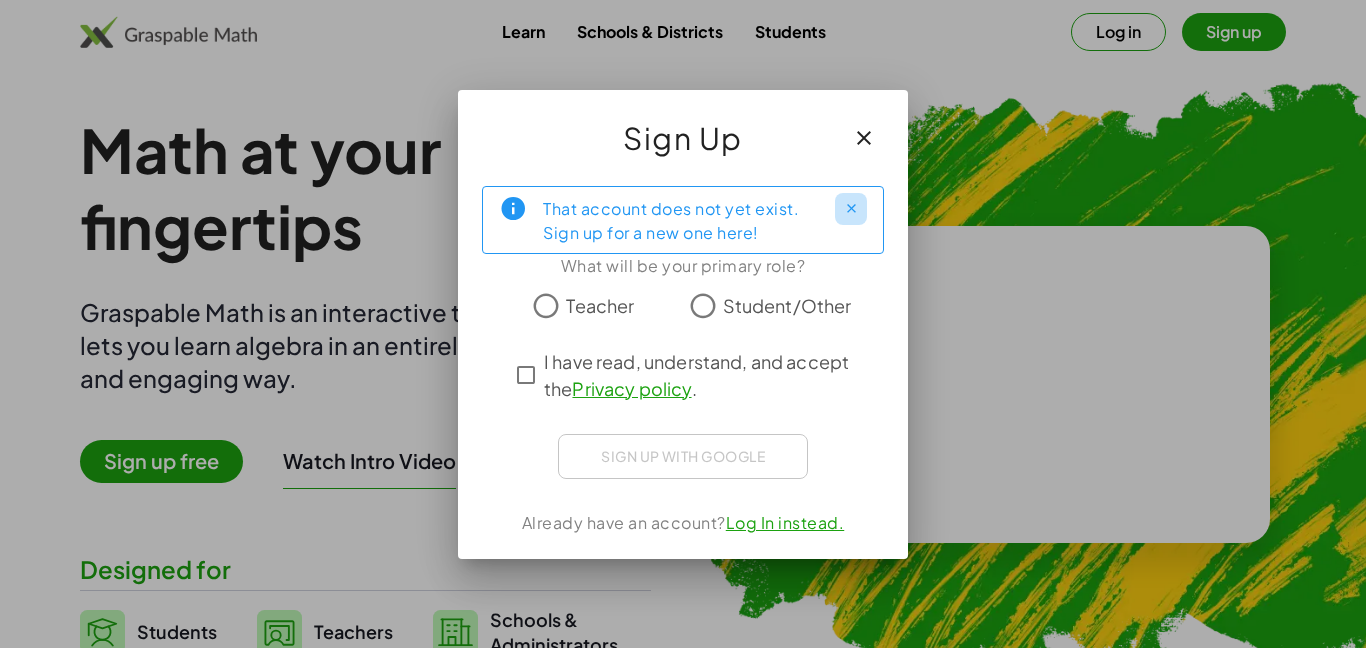 click at bounding box center [851, 209] 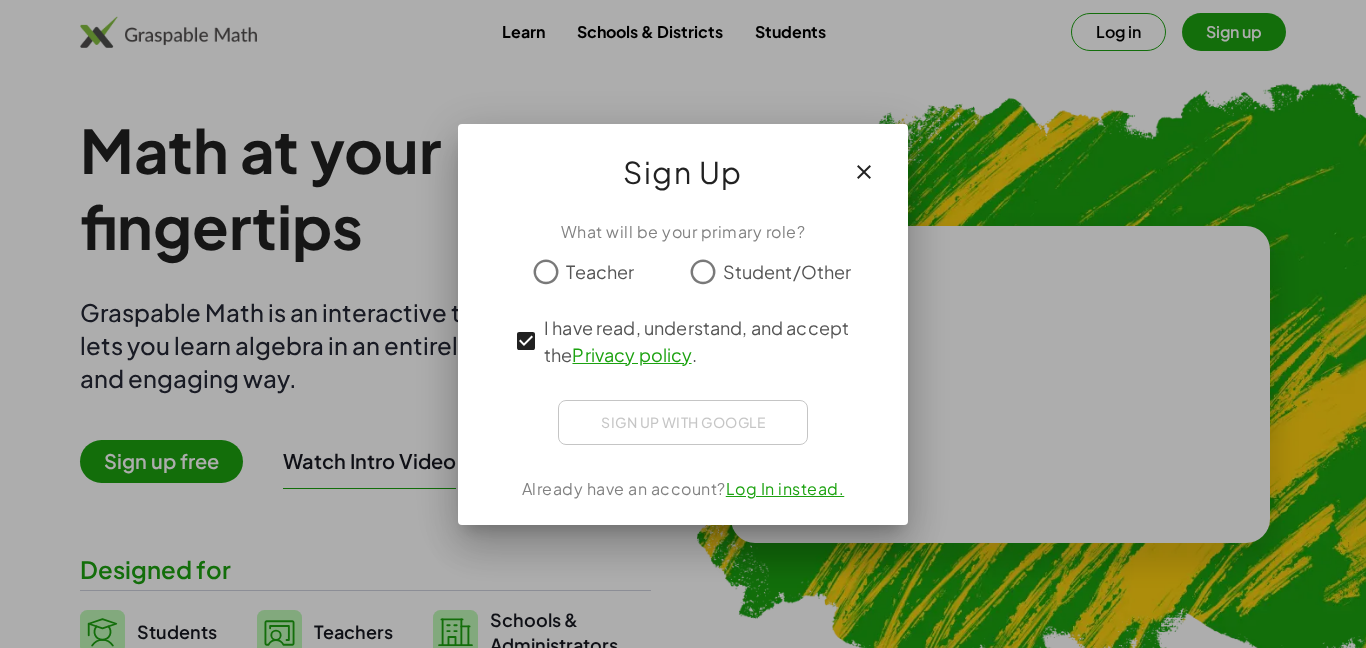 click on "Student/Other" 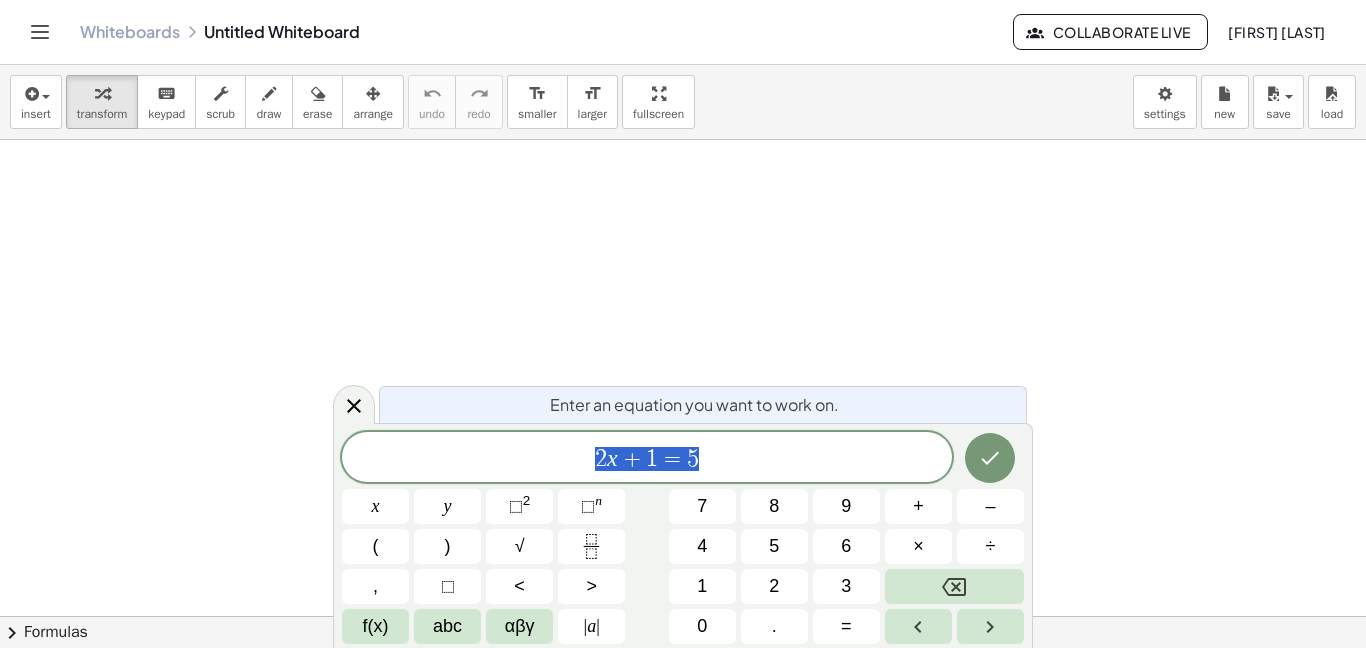 click on "Enter an equation you want to work on. ****** 2 x + 1 = 5 x y ⬚ 2 ⬚ n 7 8 9 + – ( ) √ 4 5 6 × ÷ , ⬚ < > 1 2 3 f(x) abc αβγ | a | 0 . =" at bounding box center [683, 535] 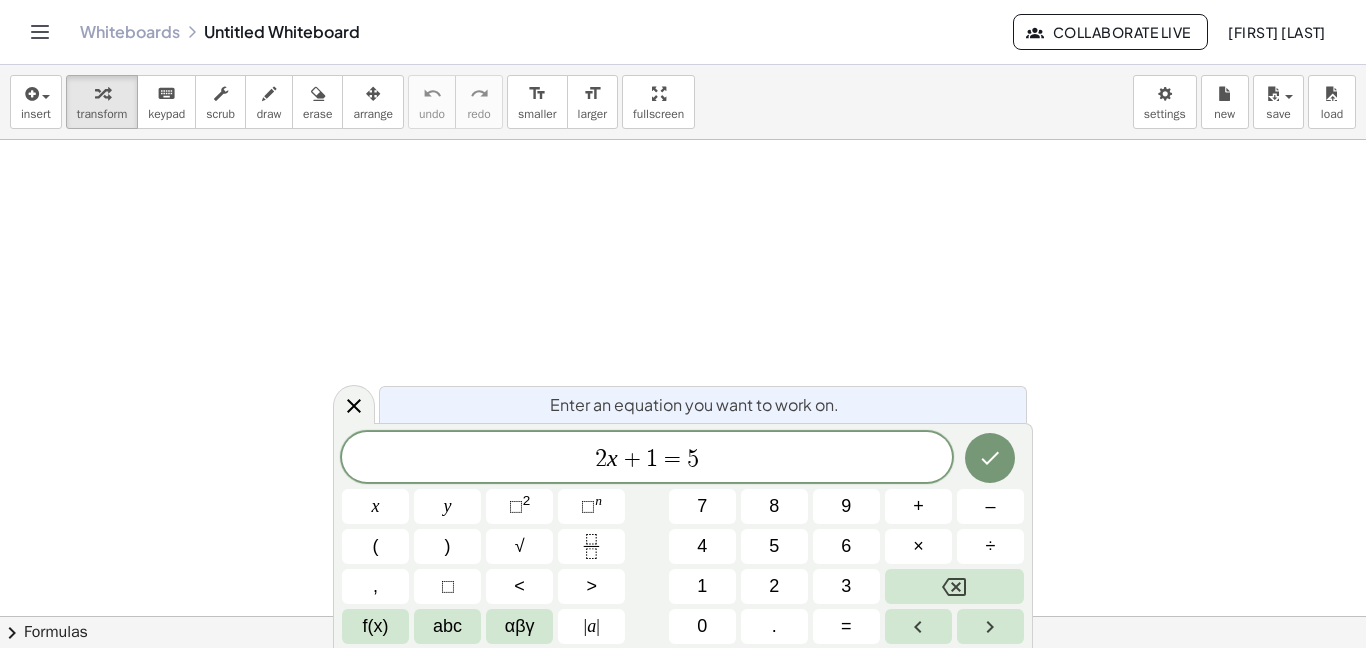 click 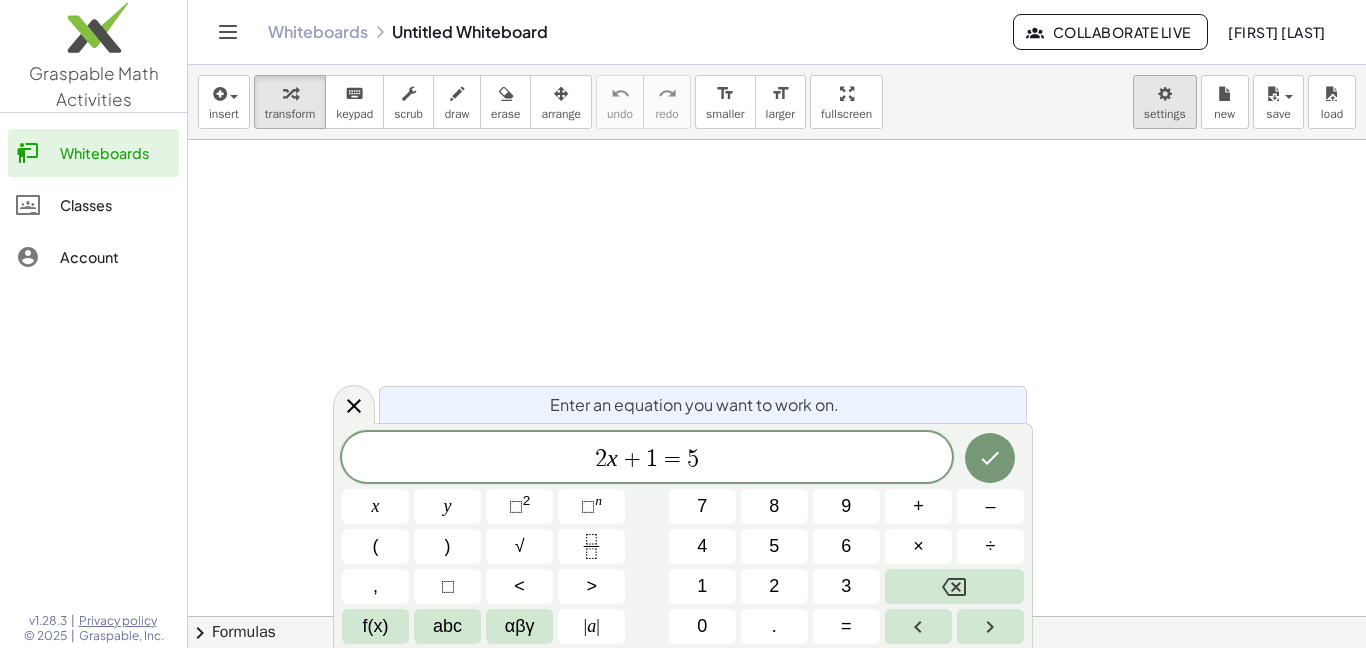 click on "Graspable Math Activities Whiteboards Classes Account v1.28.3 | Privacy policy © 2025 | Graspable, Inc. Whiteboards Untitled Whiteboard Collaborate Live  [FIRST] [LAST]   insert select one: Math Expression Function Text Youtube Video Graphing Geometry Geometry 3D transform keyboard keypad scrub draw erase arrange undo undo redo redo format_size smaller format_size larger fullscreen load   save new settings × chevron_right  Formulas
Drag one side of a formula onto a highlighted expression on the canvas to apply it.
Quadratic Formula
+ · a · x 2 + · b · x + c = 0
⇔
x = · ( − b ± 2 √ ( + b 2 − · 4 · a · c ) ) · 2 · a
+ x 2 + · p · x + q = 0
⇔
x = − · p · 2 ± 2 √ ( + ( · p · 2 ) 2" at bounding box center (683, 324) 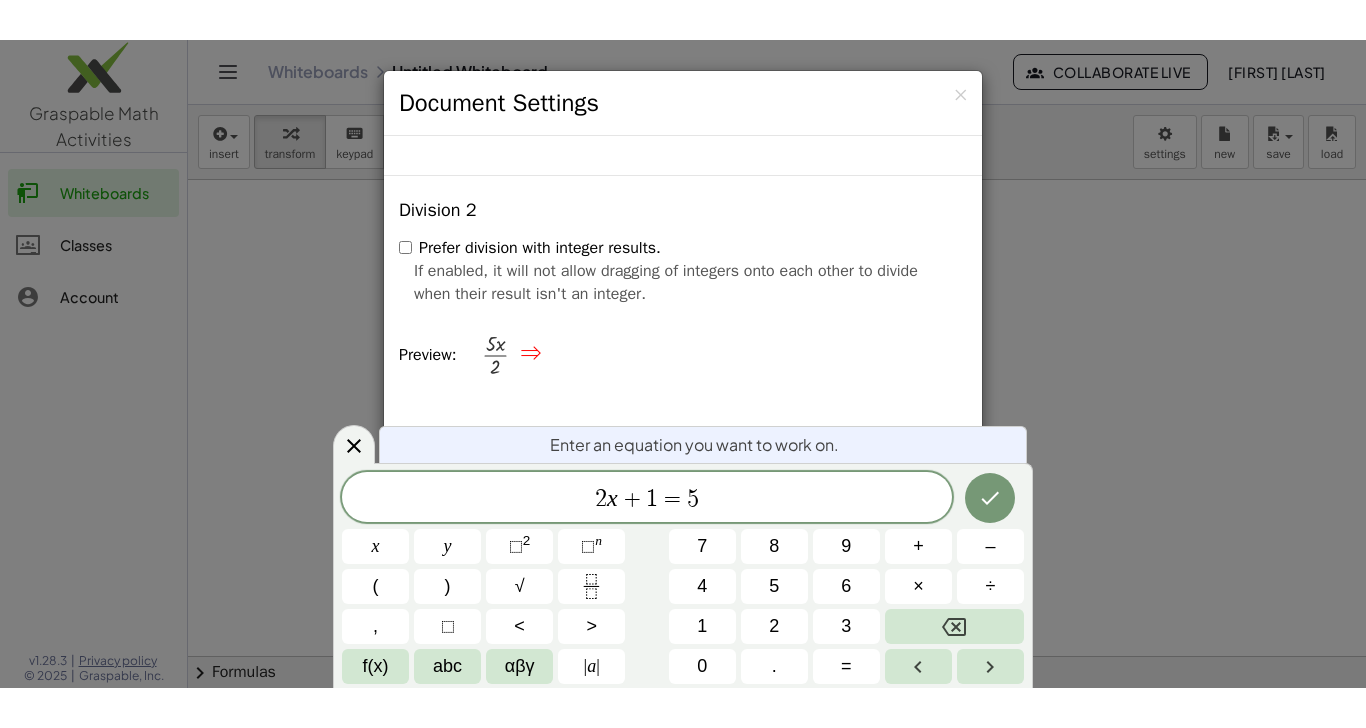 scroll, scrollTop: 0, scrollLeft: 0, axis: both 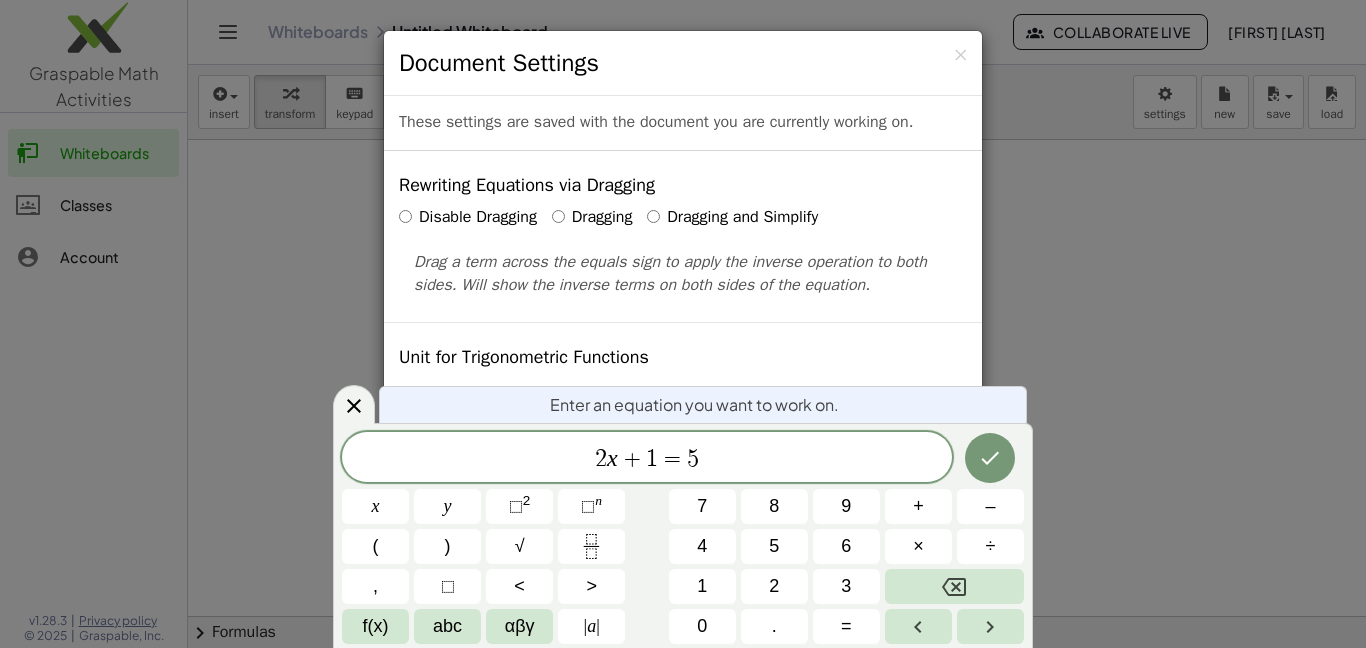 click on "Document Settings" at bounding box center (683, 63) 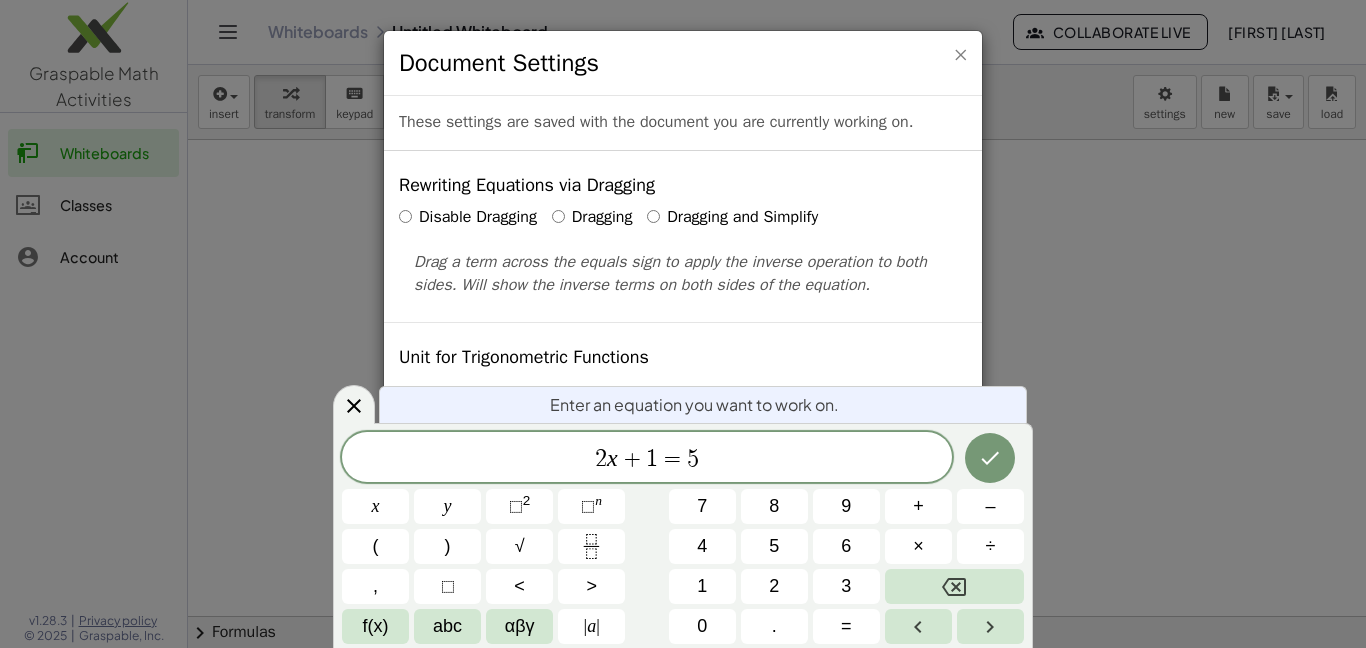 click on "×" at bounding box center [960, 54] 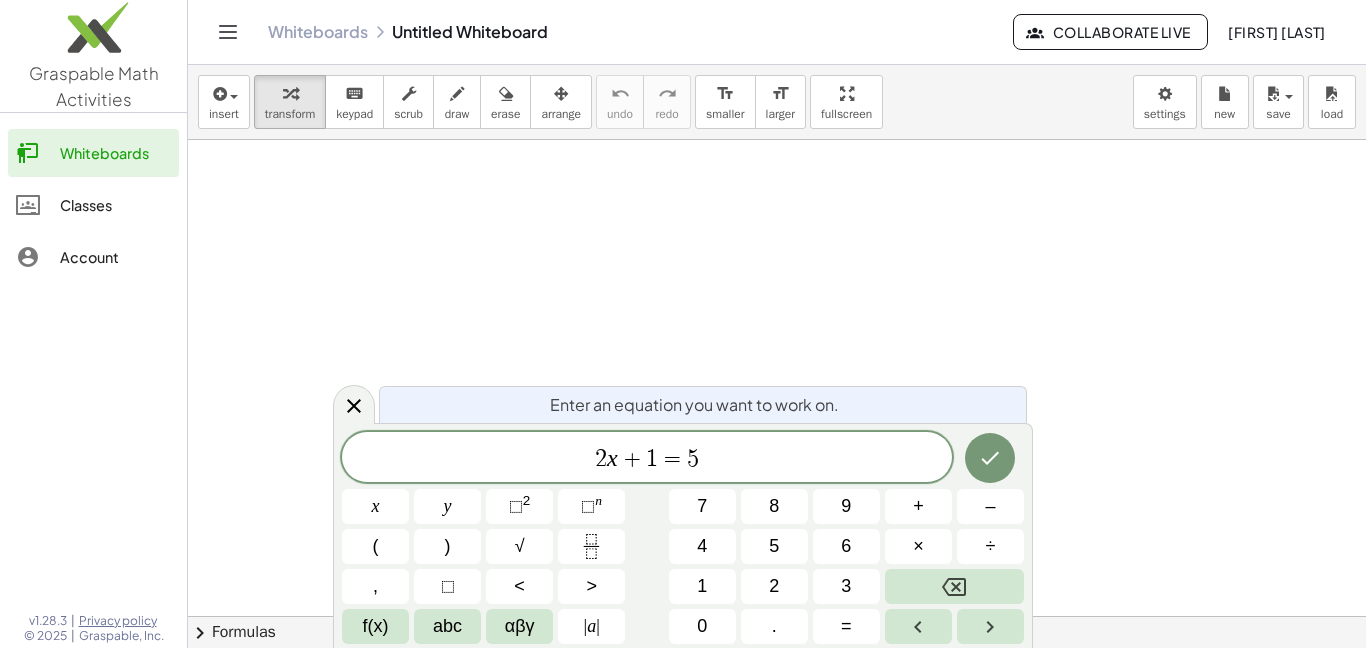 click 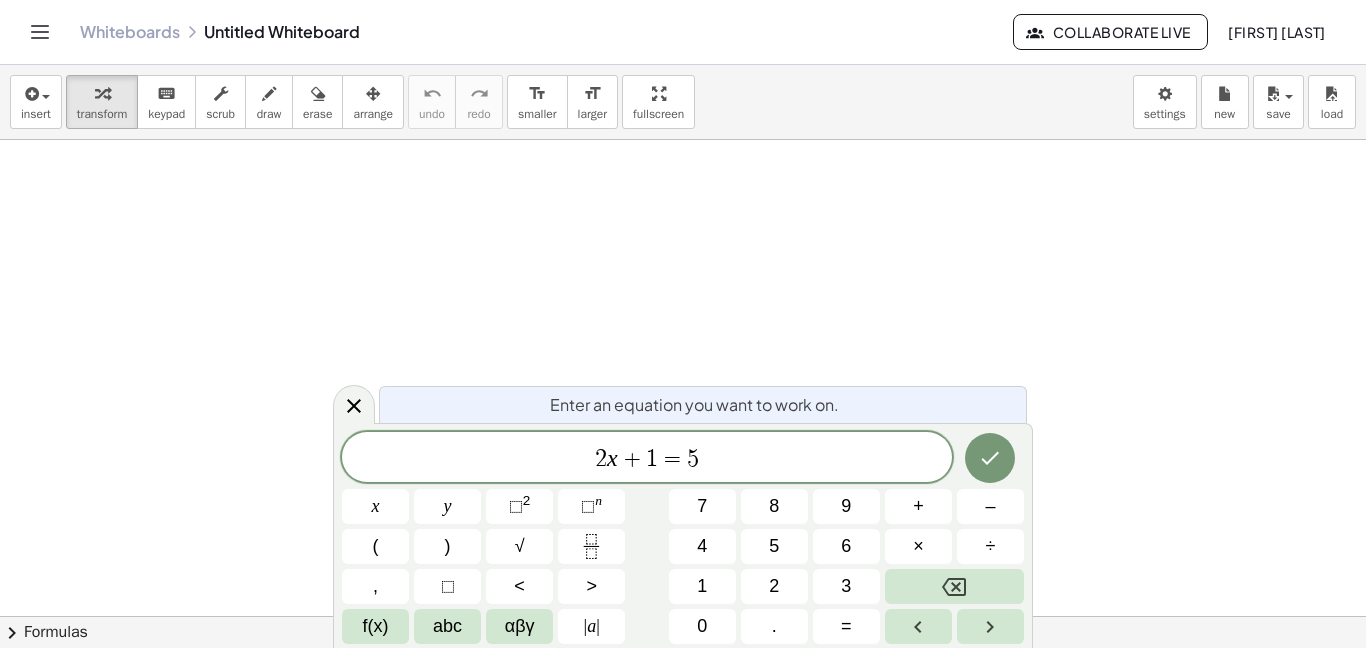 click 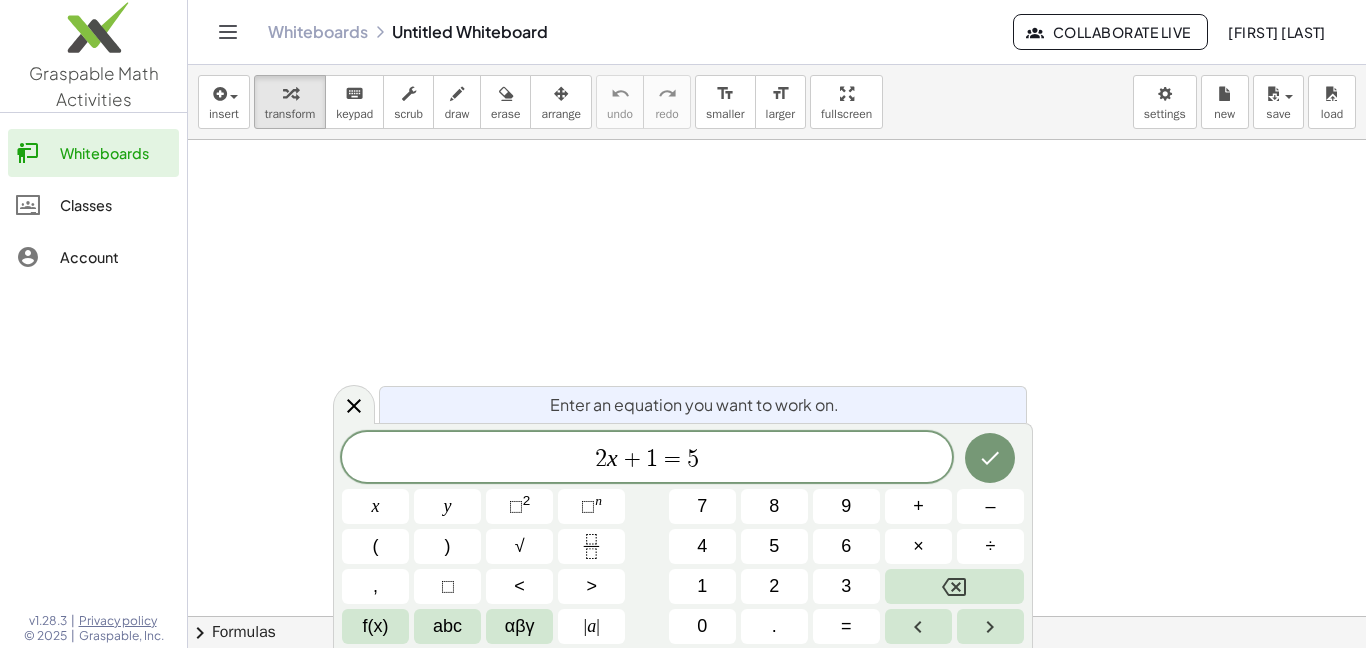 click on "Account" 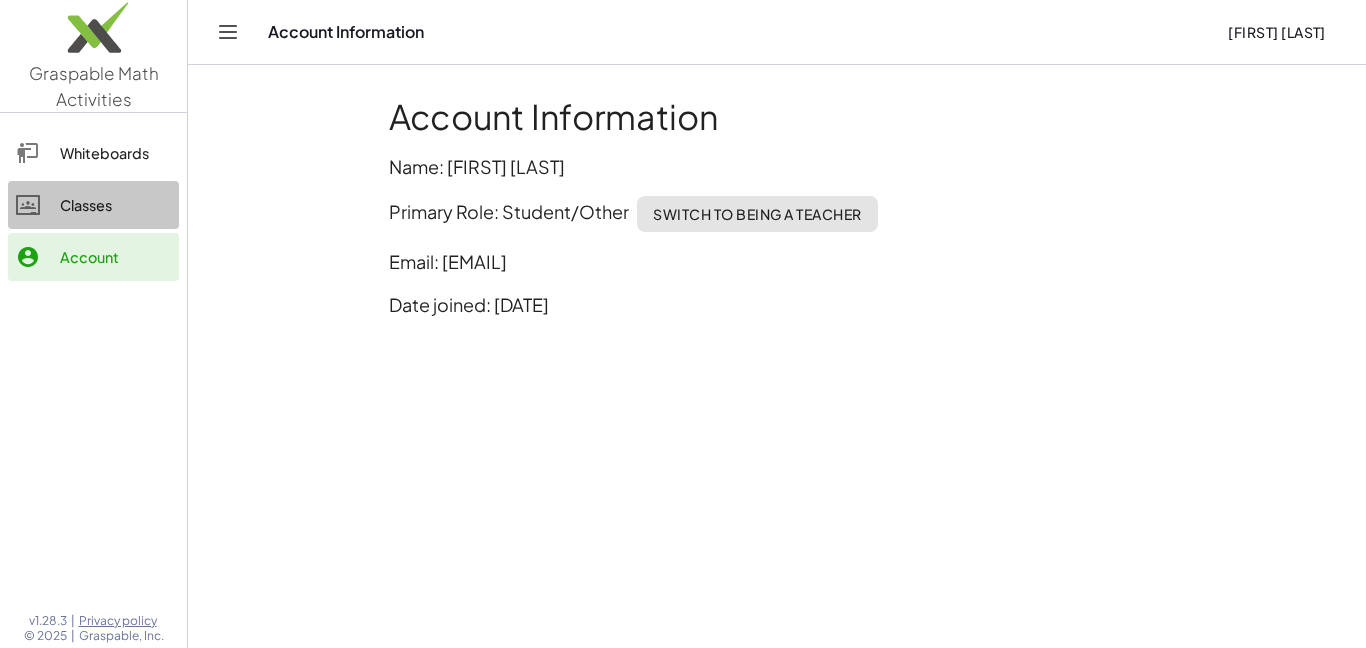click on "Classes" 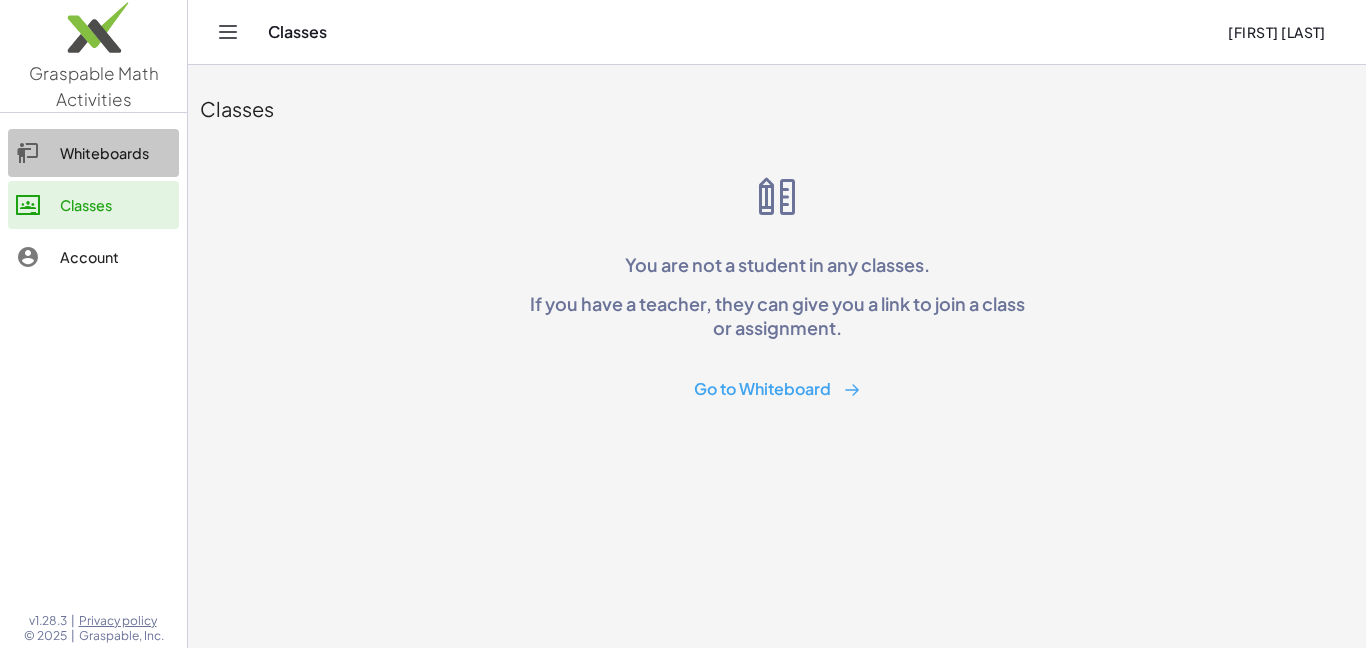 click on "Whiteboards" 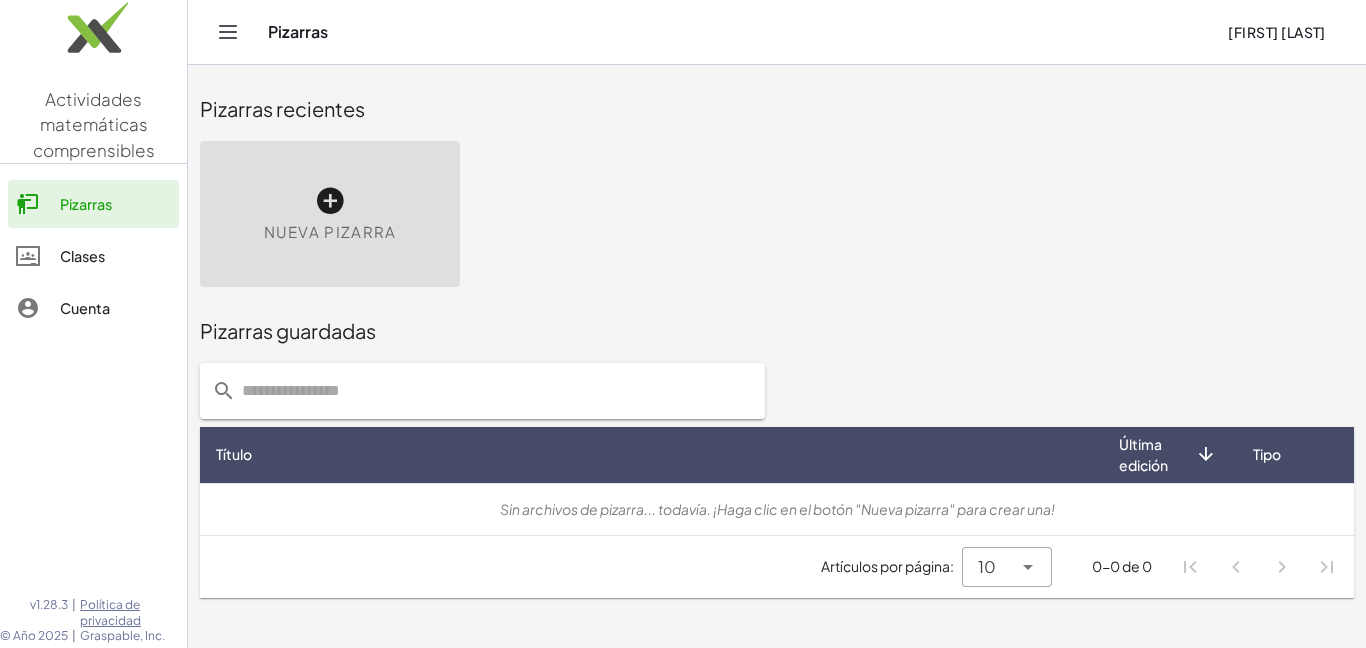 click on "Pizarras Clases Cuenta" at bounding box center (93, 258) 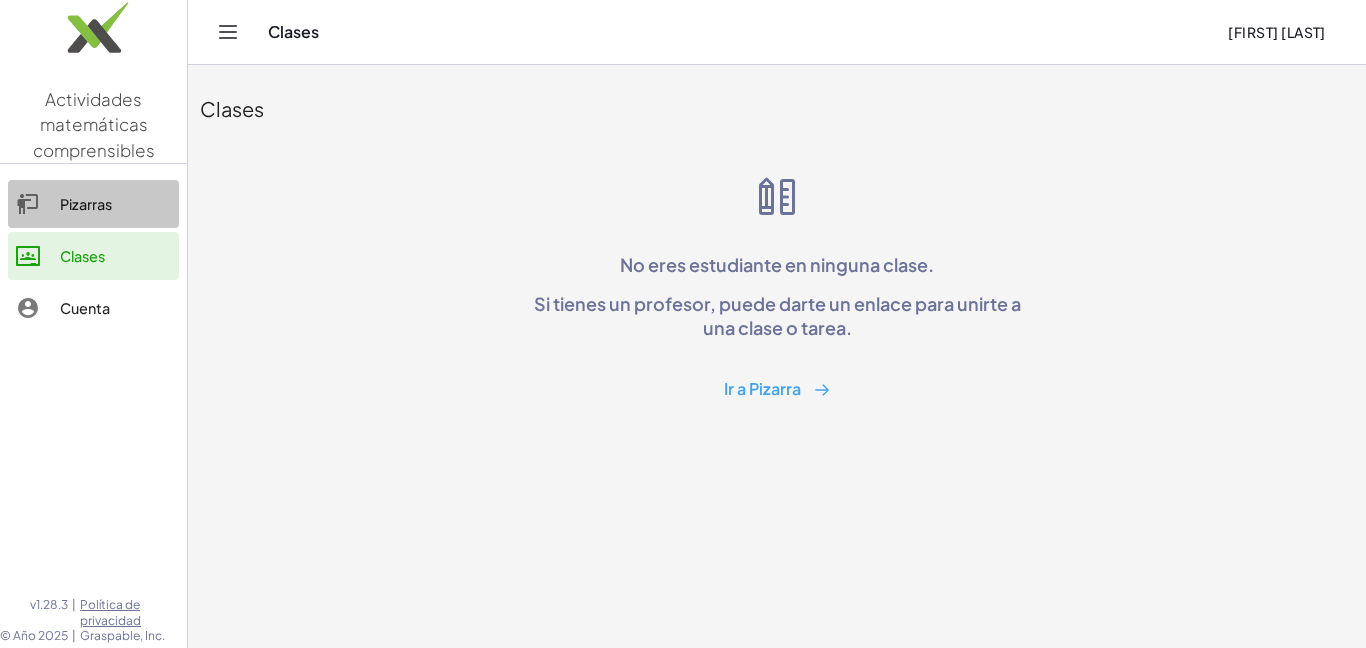 click on "Pizarras" 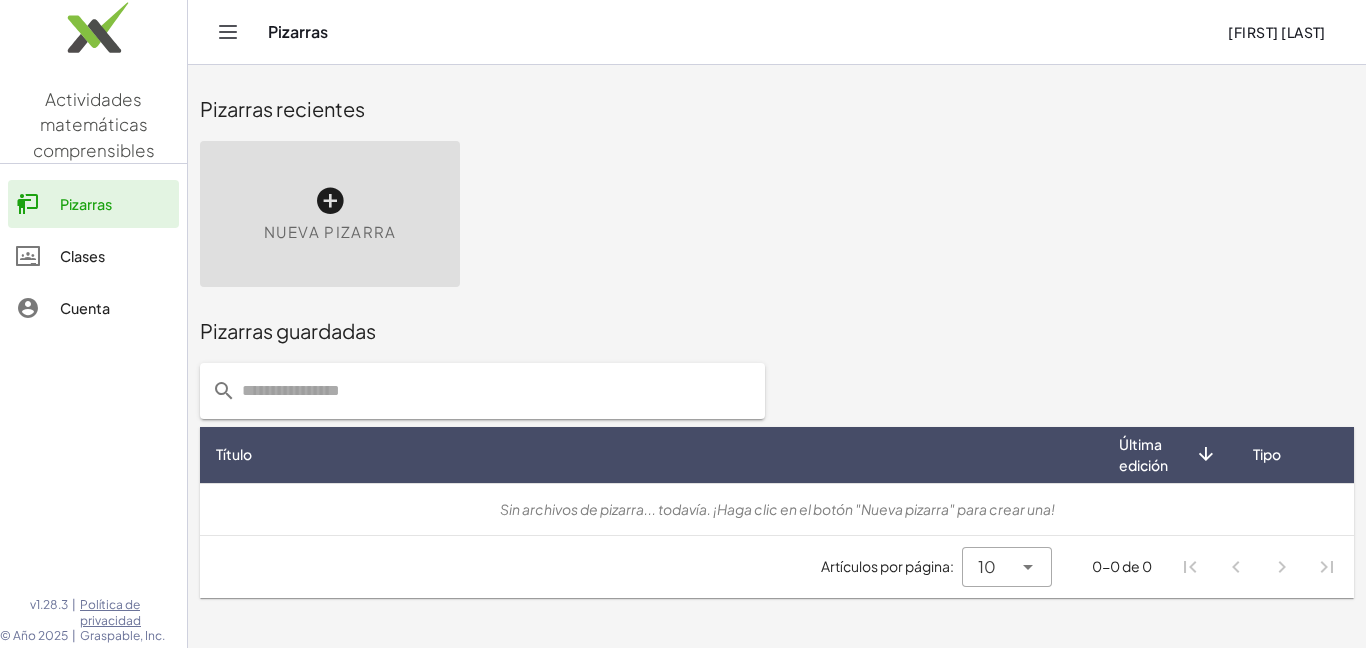 click on "Nueva pizarra" at bounding box center (330, 214) 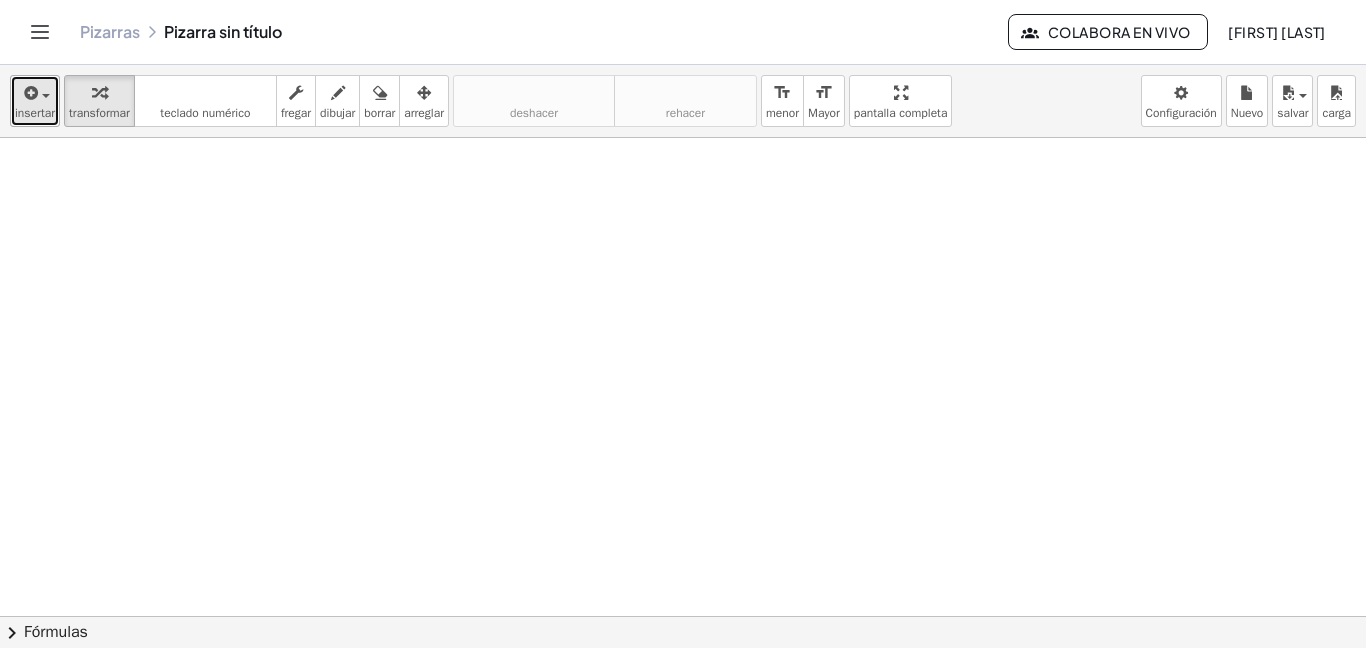 click on "insertar" at bounding box center [35, 113] 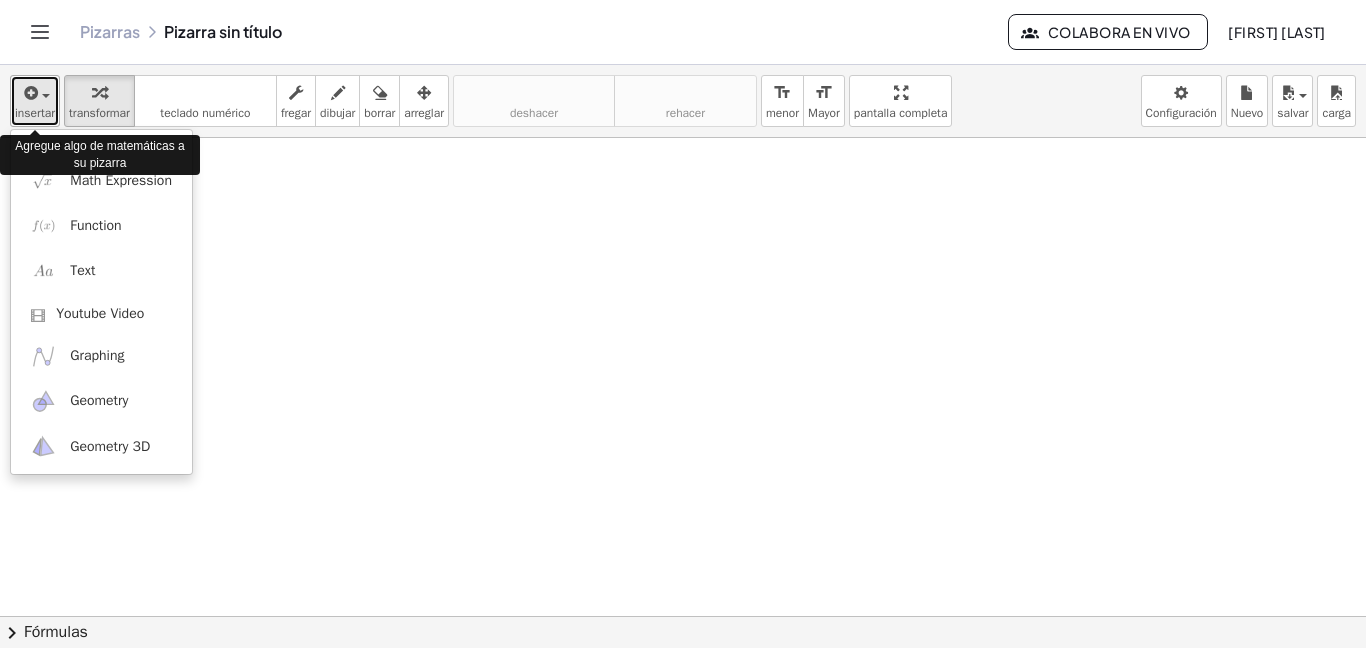 click on "insertar" at bounding box center (35, 113) 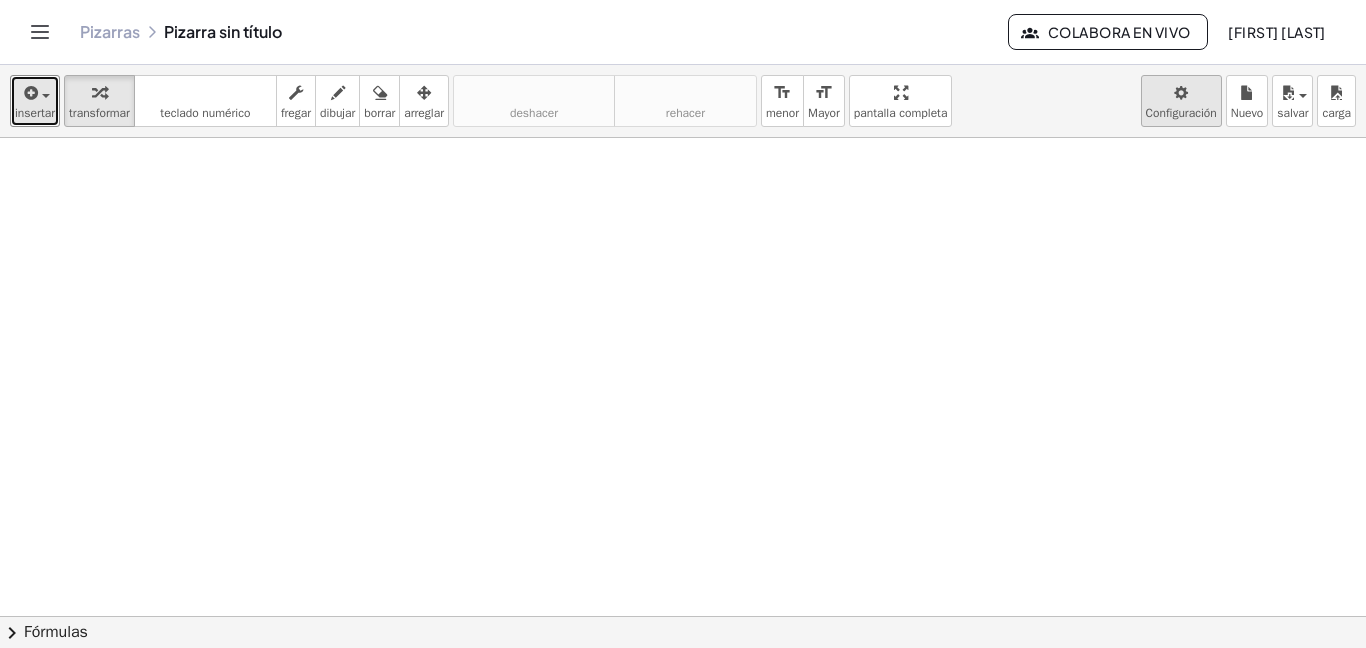 click on "Colabora en vivo  [FIRST] [LAST]   insertar select one: Math Expression Function Text Youtube Video Graphing Geometry Geometry 3D transformar teclado teclado numérico fregar dibujar borrar arreglar deshacer deshacer rehacer rehacer format_size menor format_size Mayor pantalla completa carga   salvar Nuevo Configuración × chevron_right  Fórmulas
Drag one side of a formula onto a highlighted expression on the canvas to apply it.
Quadratic Formula
+ · a · x 2 + · b · x + c = 0
⇔
x = · ( − b ± 2 √ ( + b 2 − · 4 · a · c ) ) · 2 · a
+ x 2 + · p · x + q = 0
⇔
x = − · p ·" at bounding box center (683, 324) 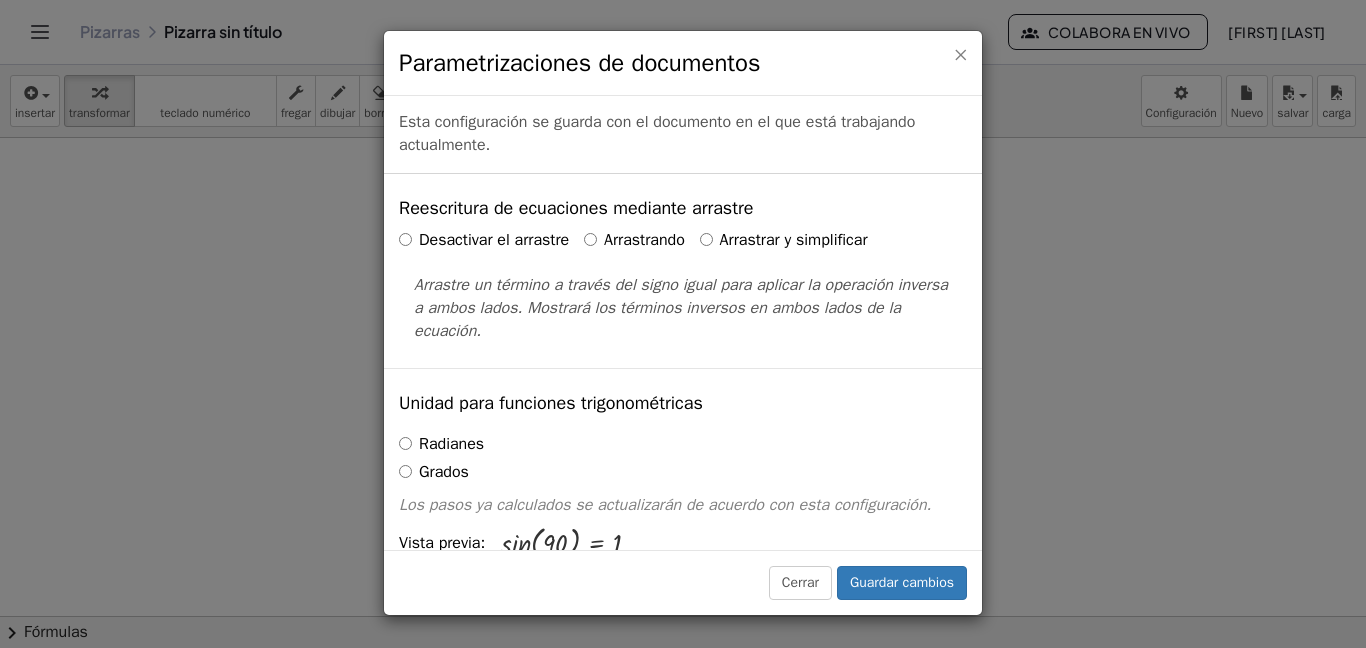 click on "×" at bounding box center (960, 54) 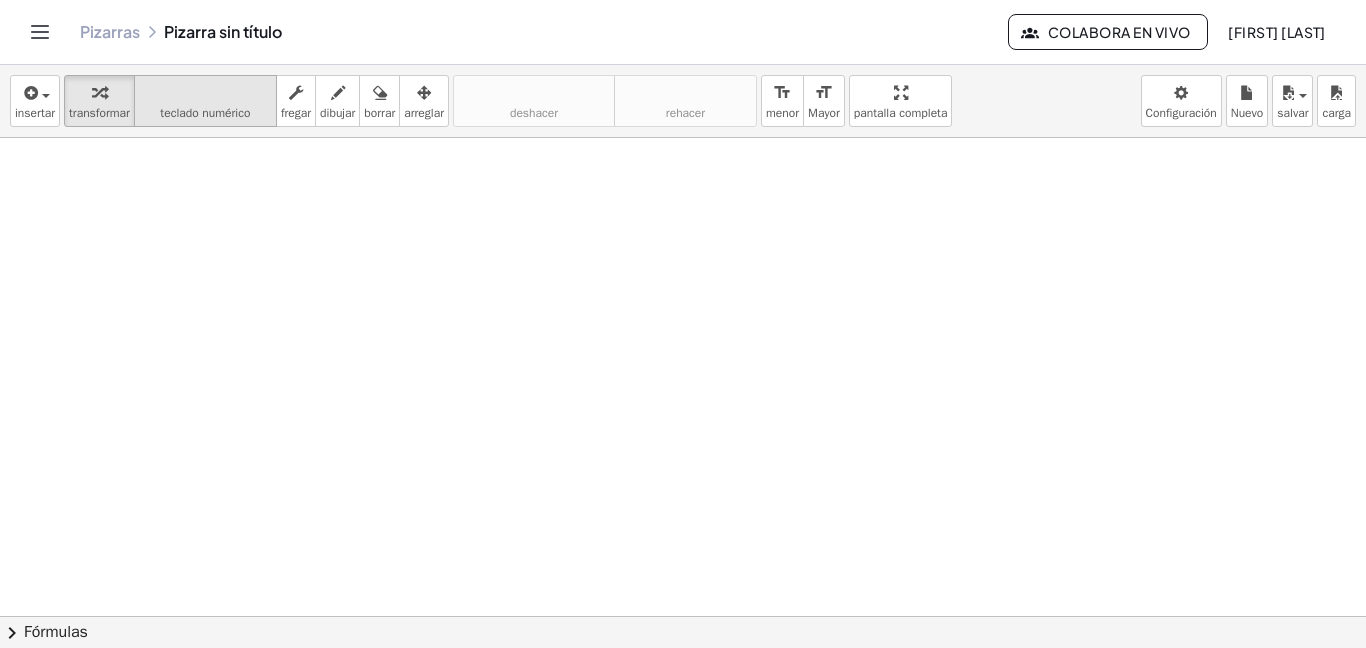 click on "teclado" at bounding box center [205, 93] 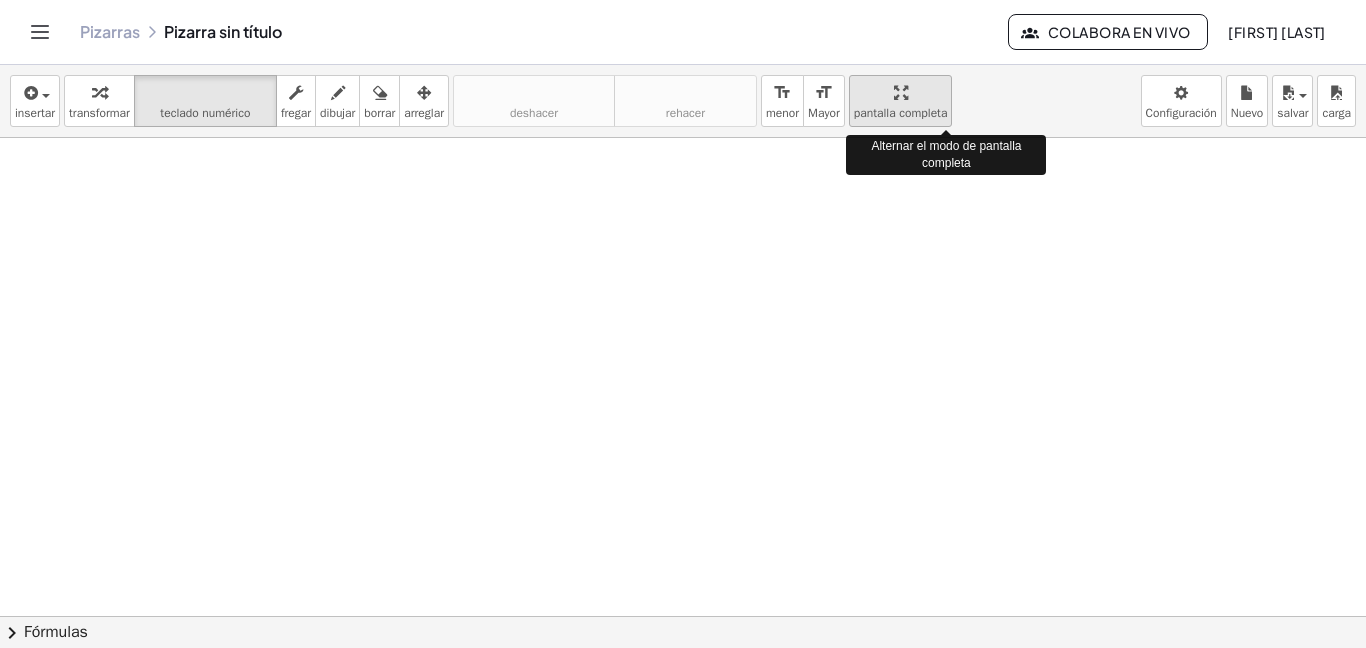 click at bounding box center (901, 92) 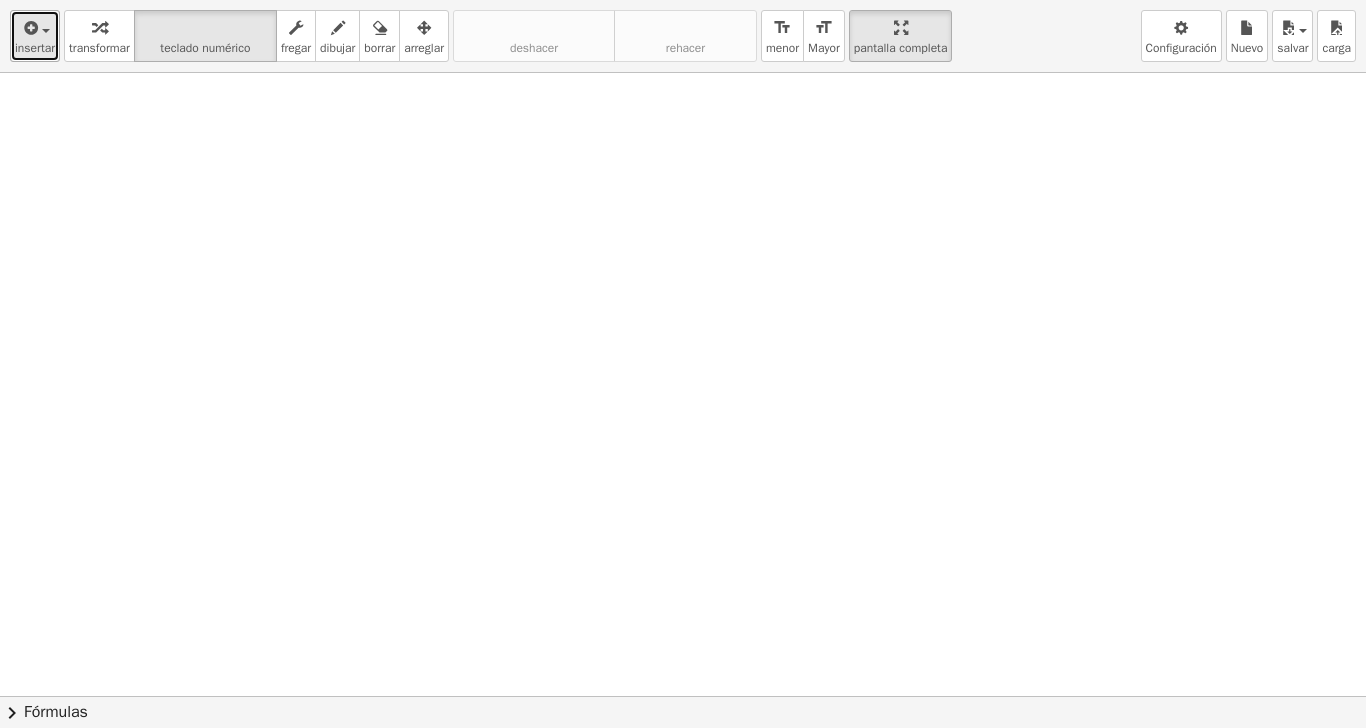click on "insertar" at bounding box center [35, 48] 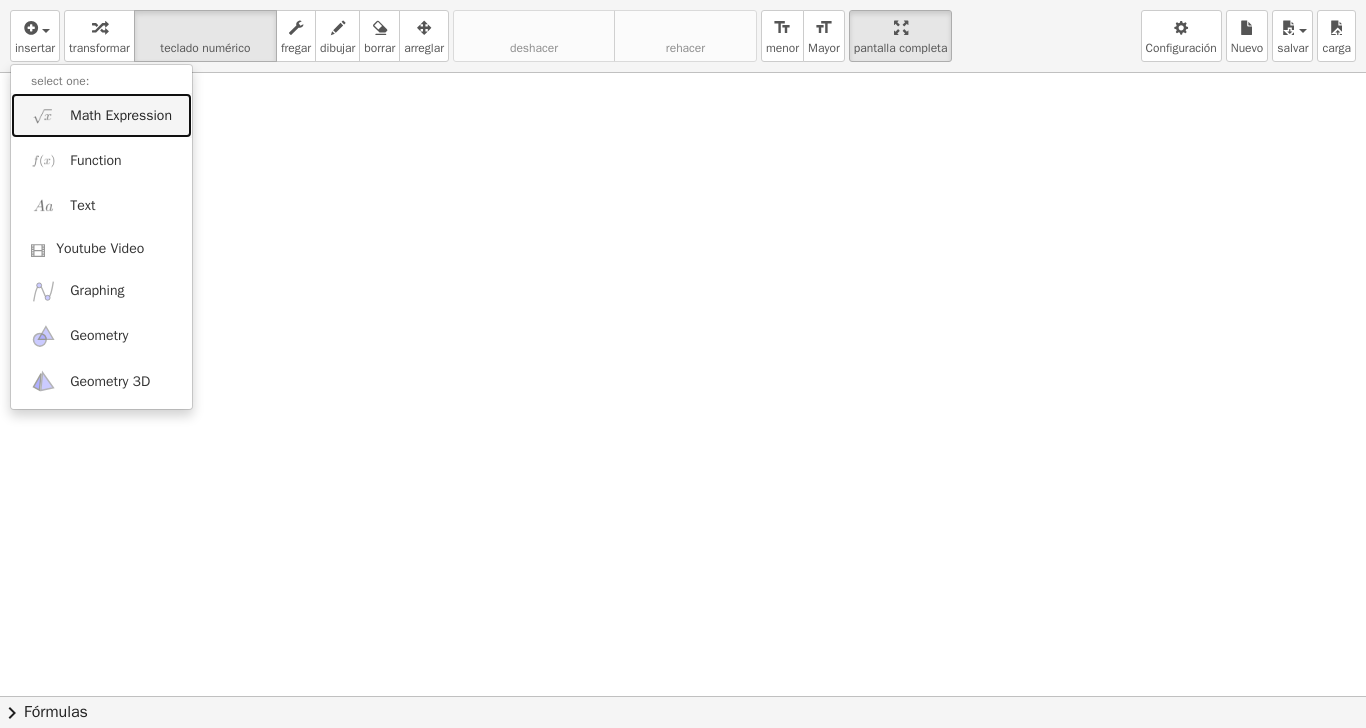 click on "Math Expression" at bounding box center (121, 116) 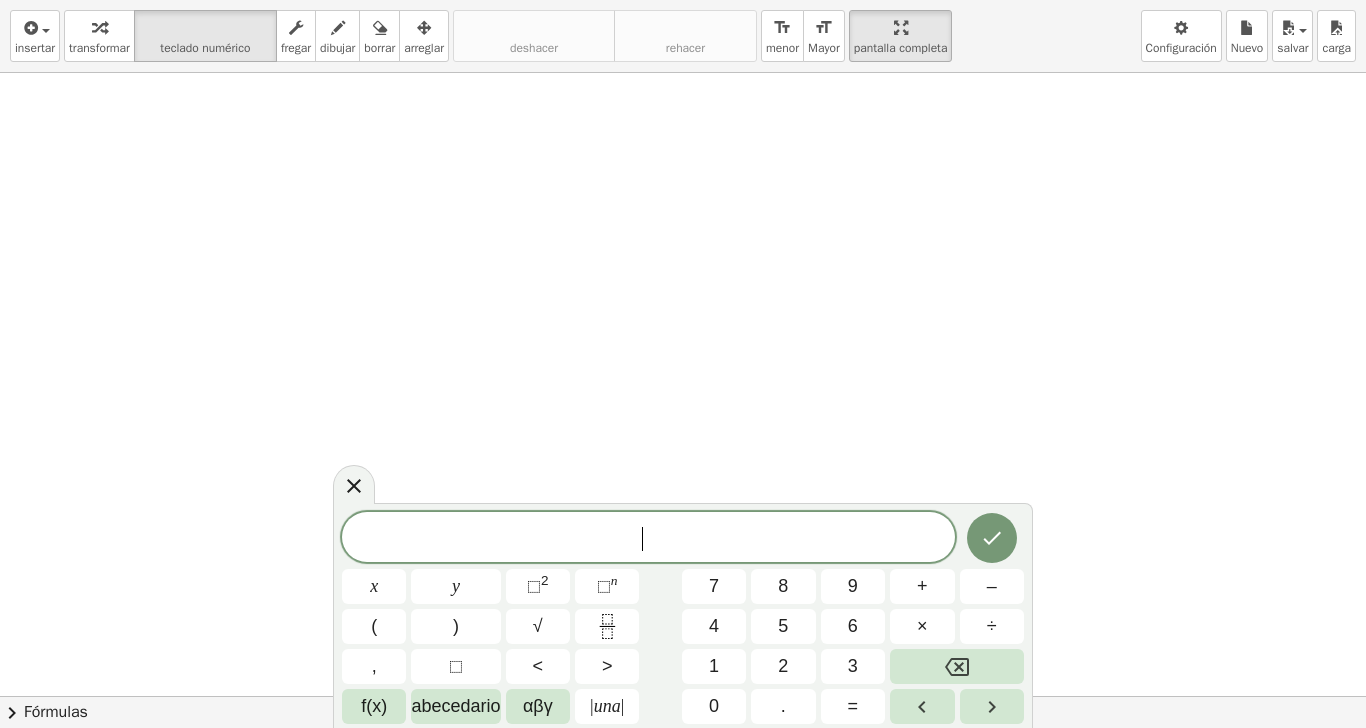 click on "​ x y ⬚ 2 ⬚ n 7 8 9 + – ( ) √ 4 5 6 × ÷ , ⬚ < > 1 2 3 f(x) abecedario αβγ | una | 0 . =" at bounding box center (683, 618) 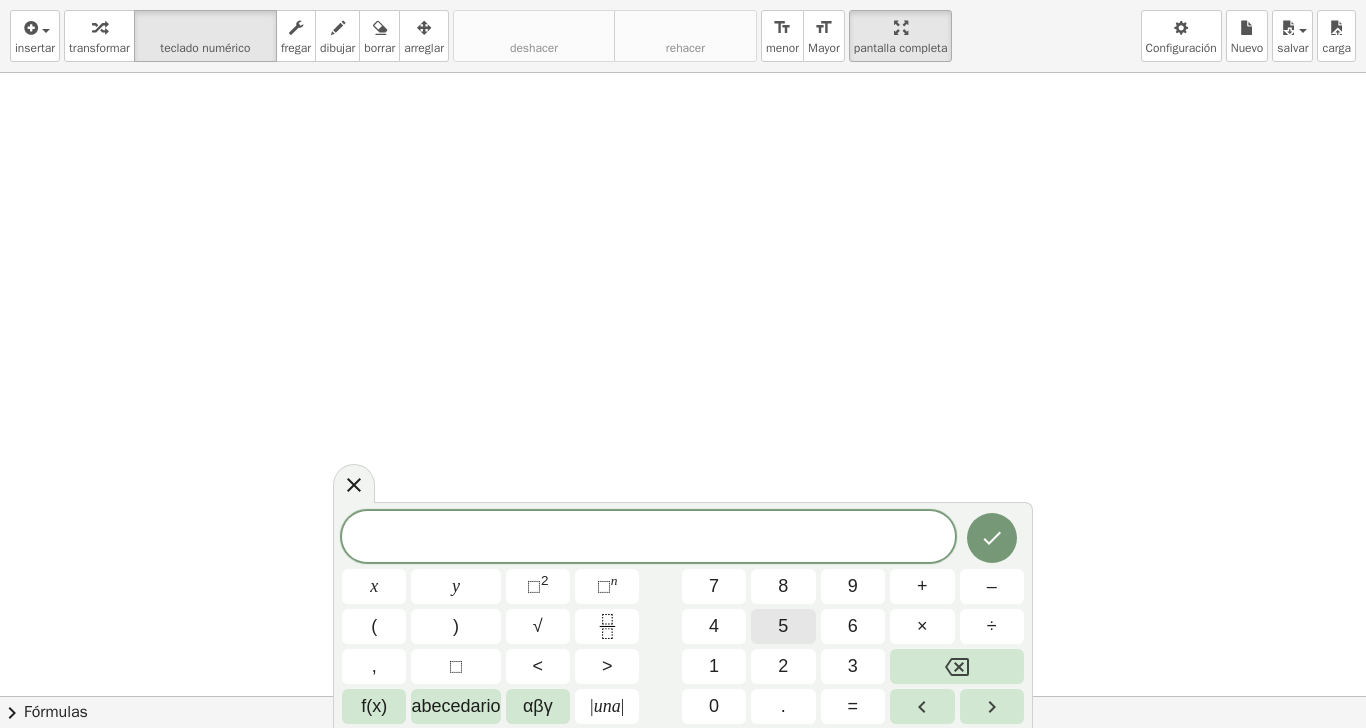 click on "5" at bounding box center (783, 626) 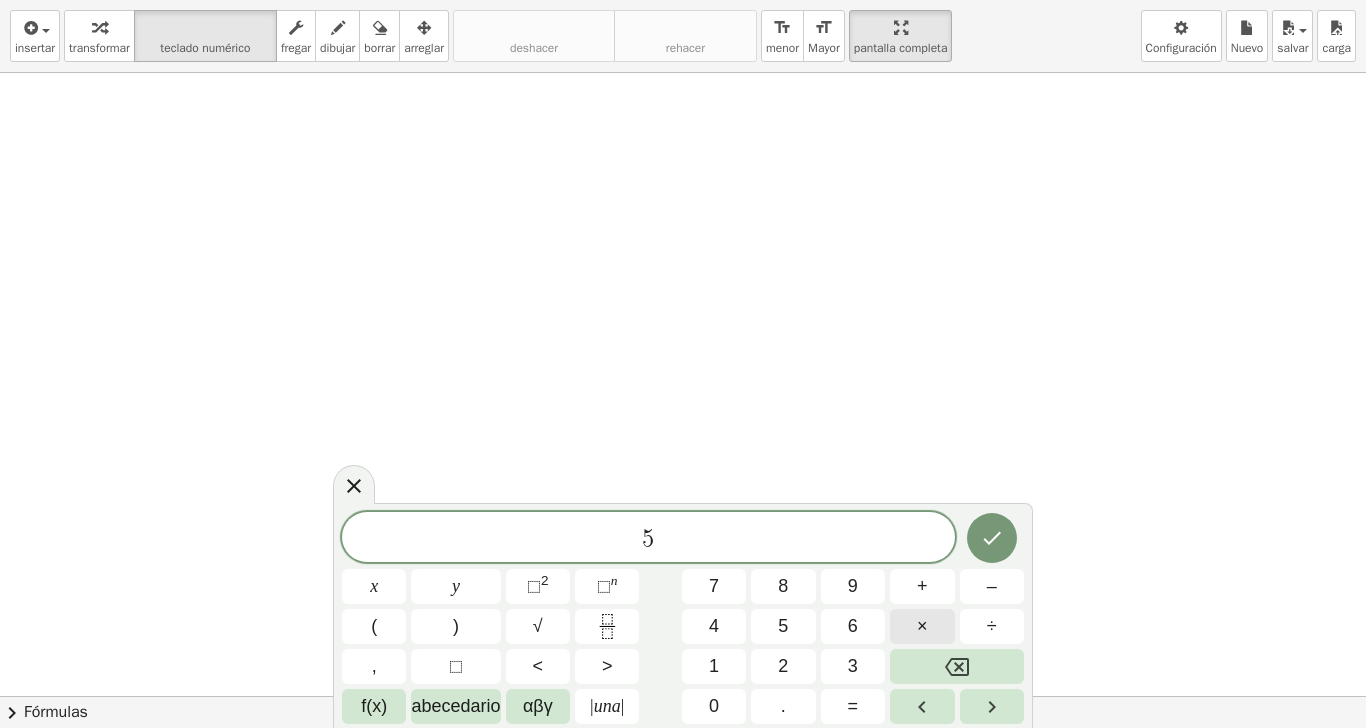 click on "×" at bounding box center (922, 626) 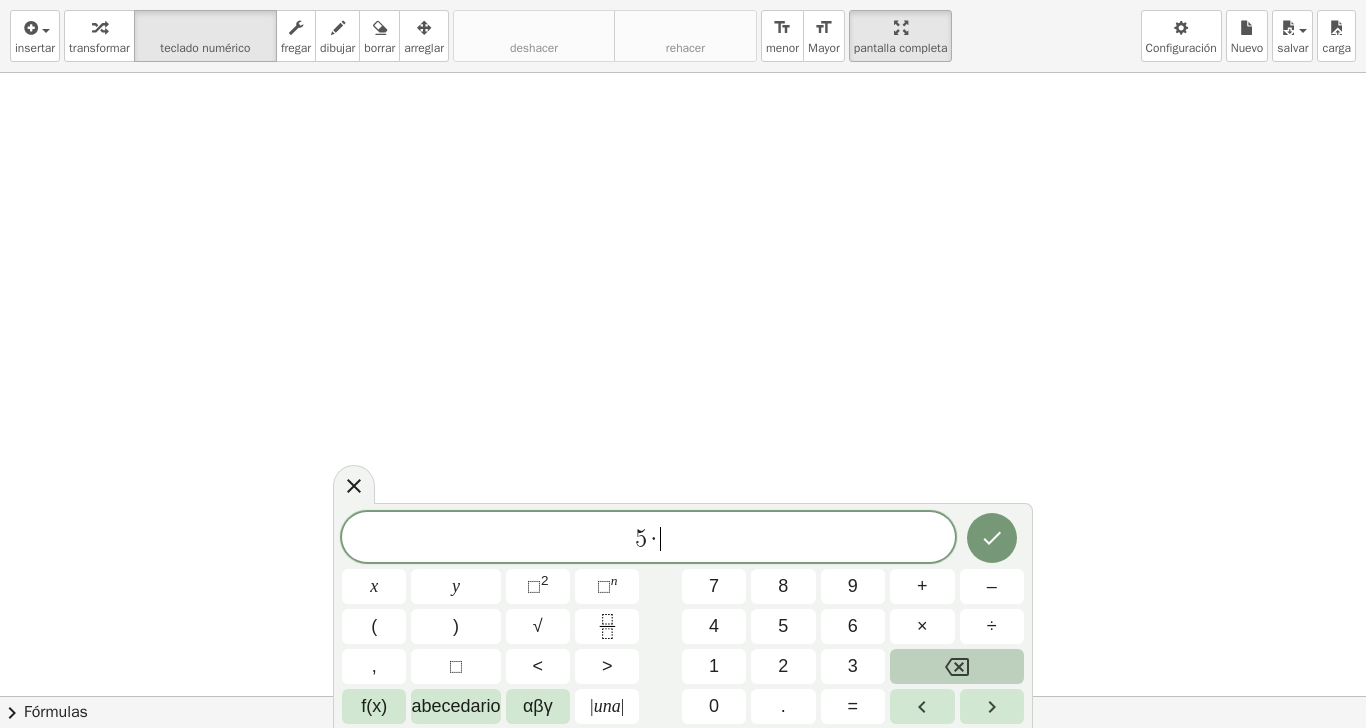 click at bounding box center [957, 666] 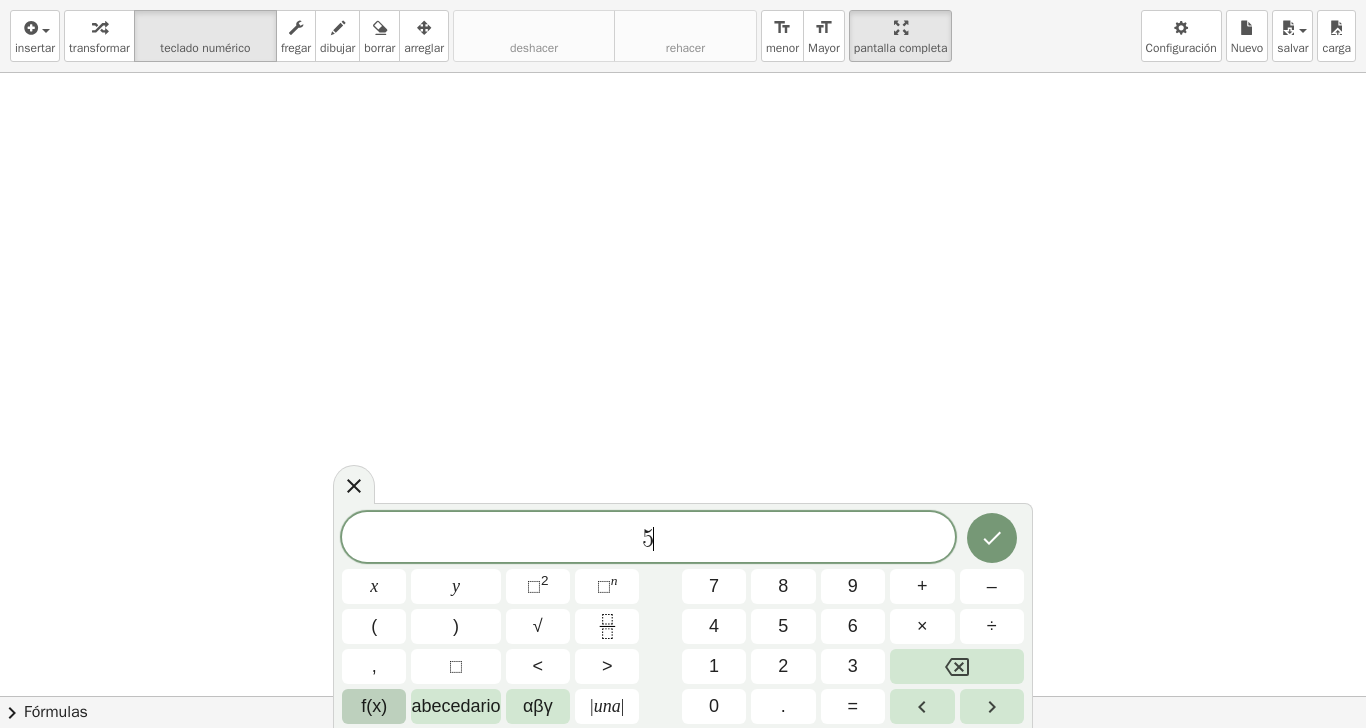 click on "f(x)" at bounding box center [374, 706] 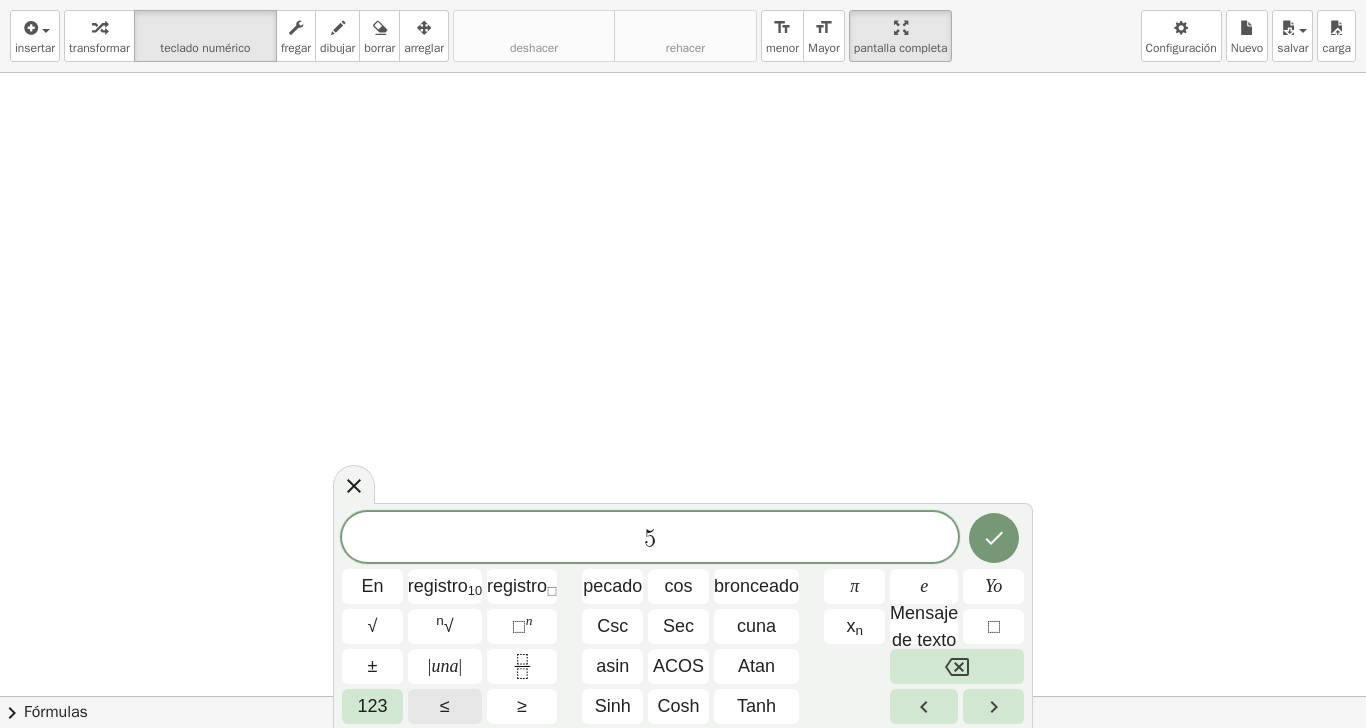 click on "123" at bounding box center [372, 706] 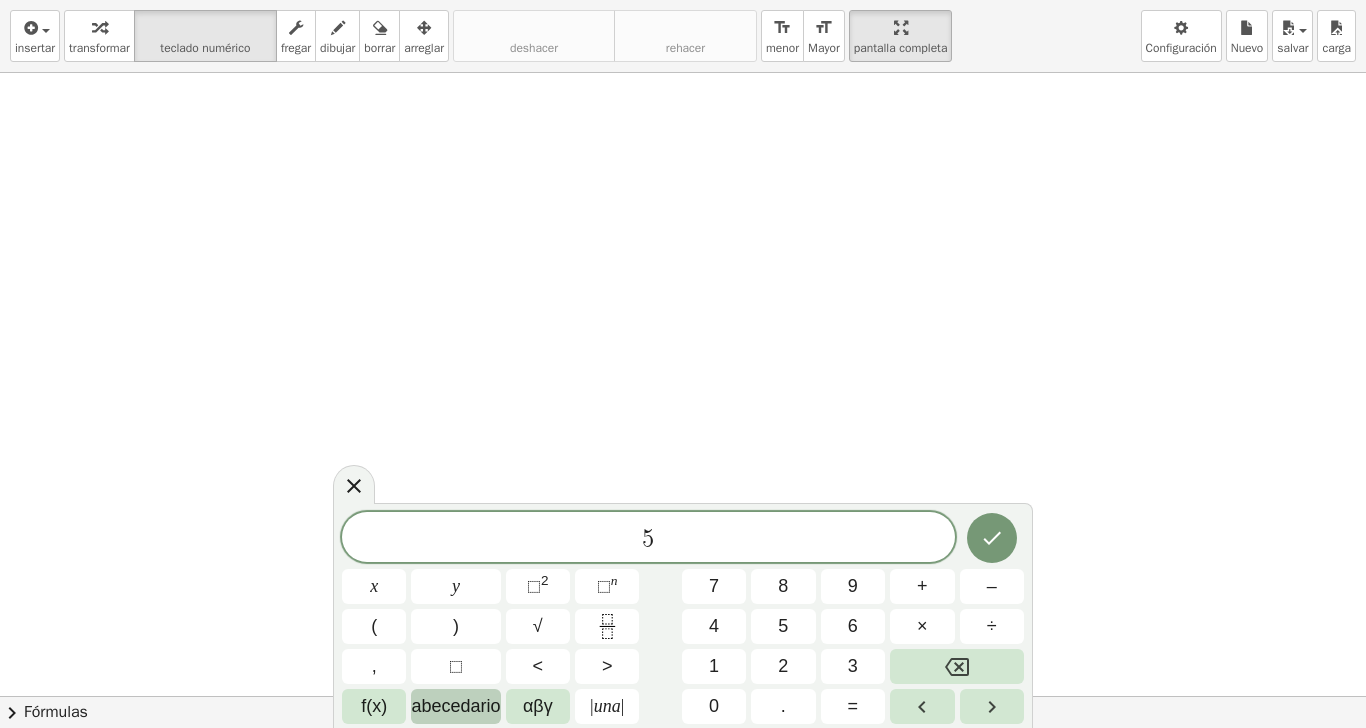 click on "abecedario" at bounding box center [455, 706] 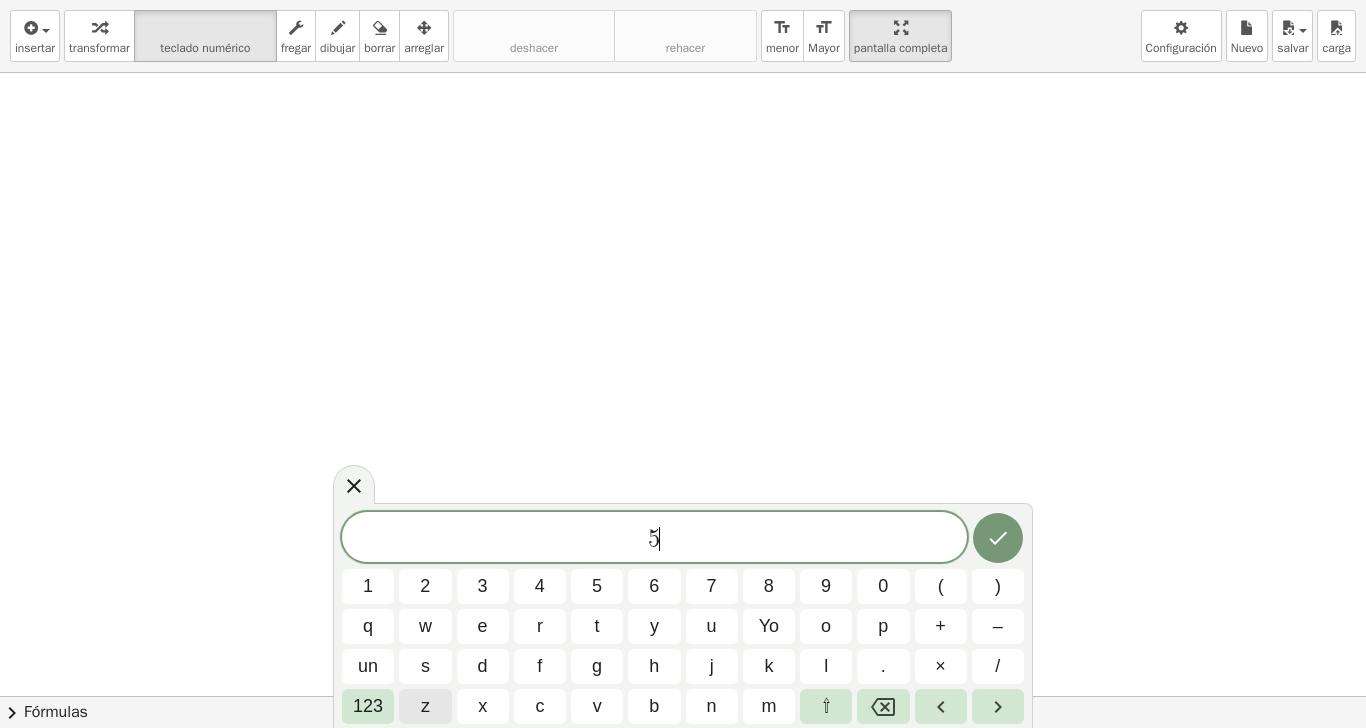 click on "x" at bounding box center (482, 706) 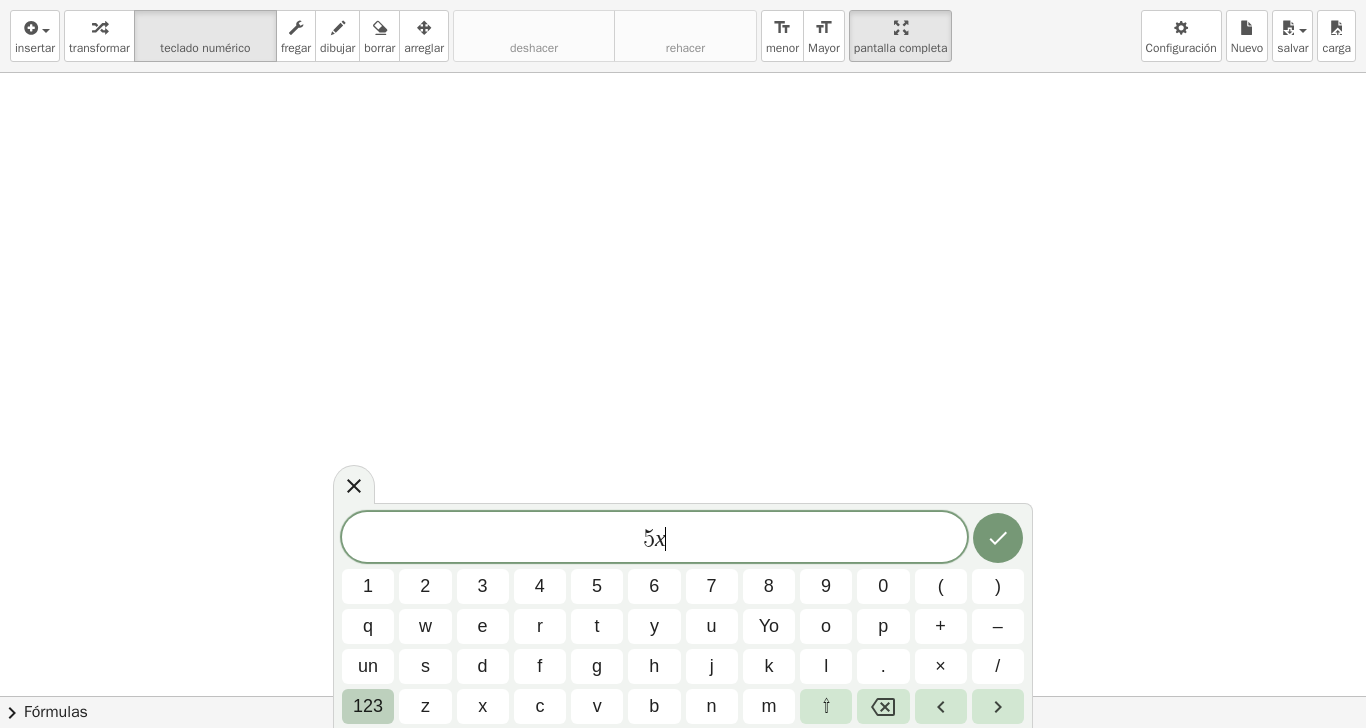 click on "123" at bounding box center (368, 706) 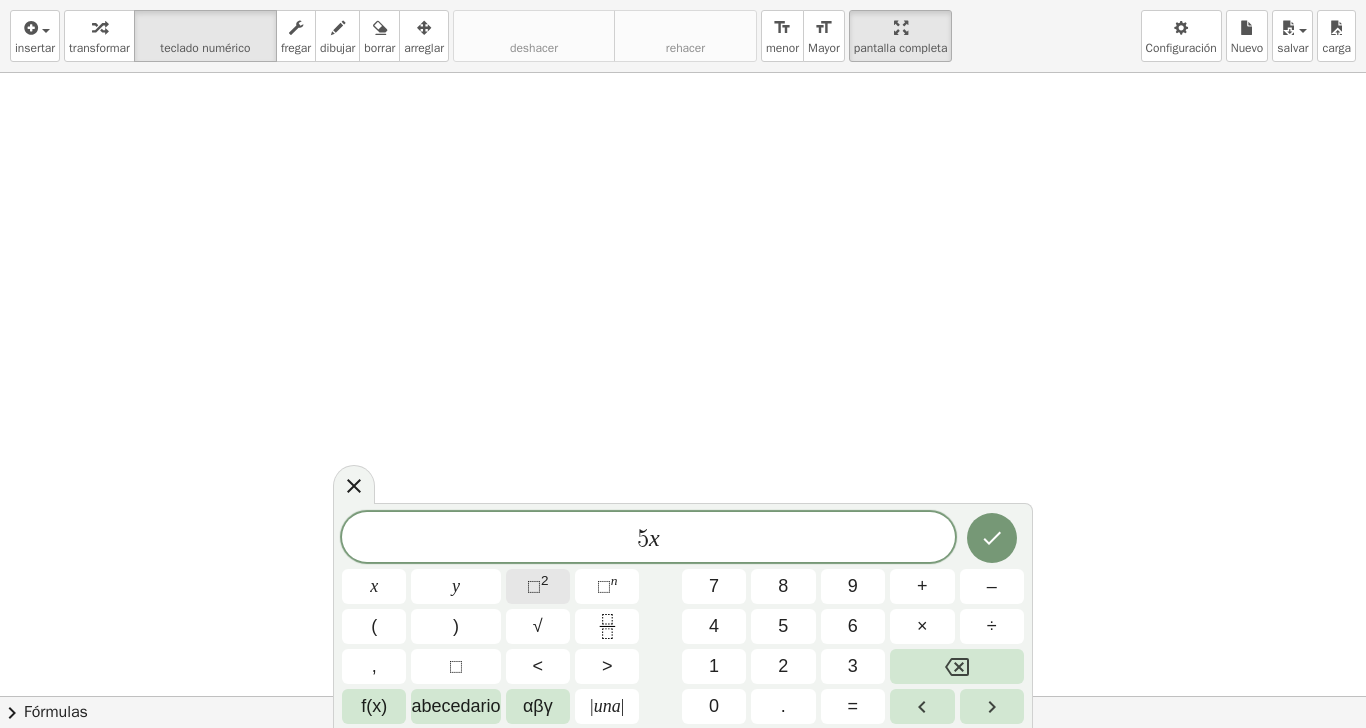 click on "⬚" at bounding box center [534, 586] 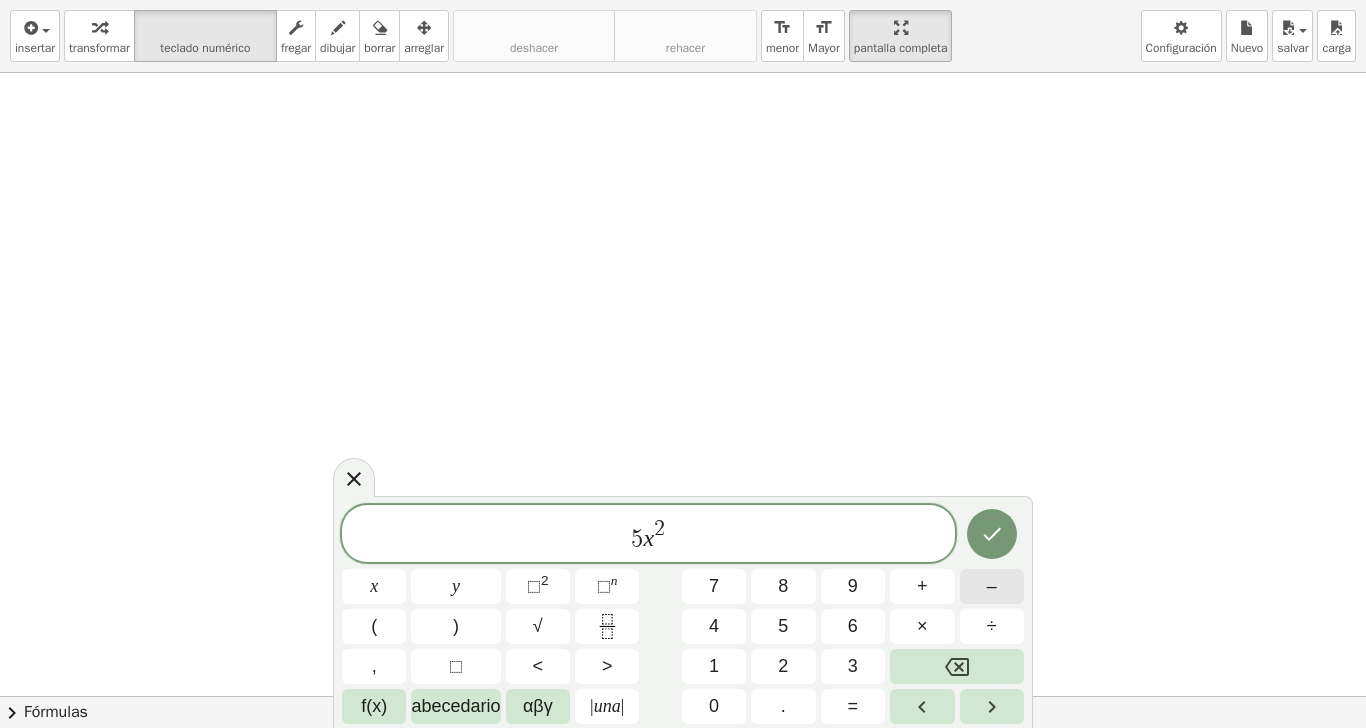 click on "–" at bounding box center (992, 586) 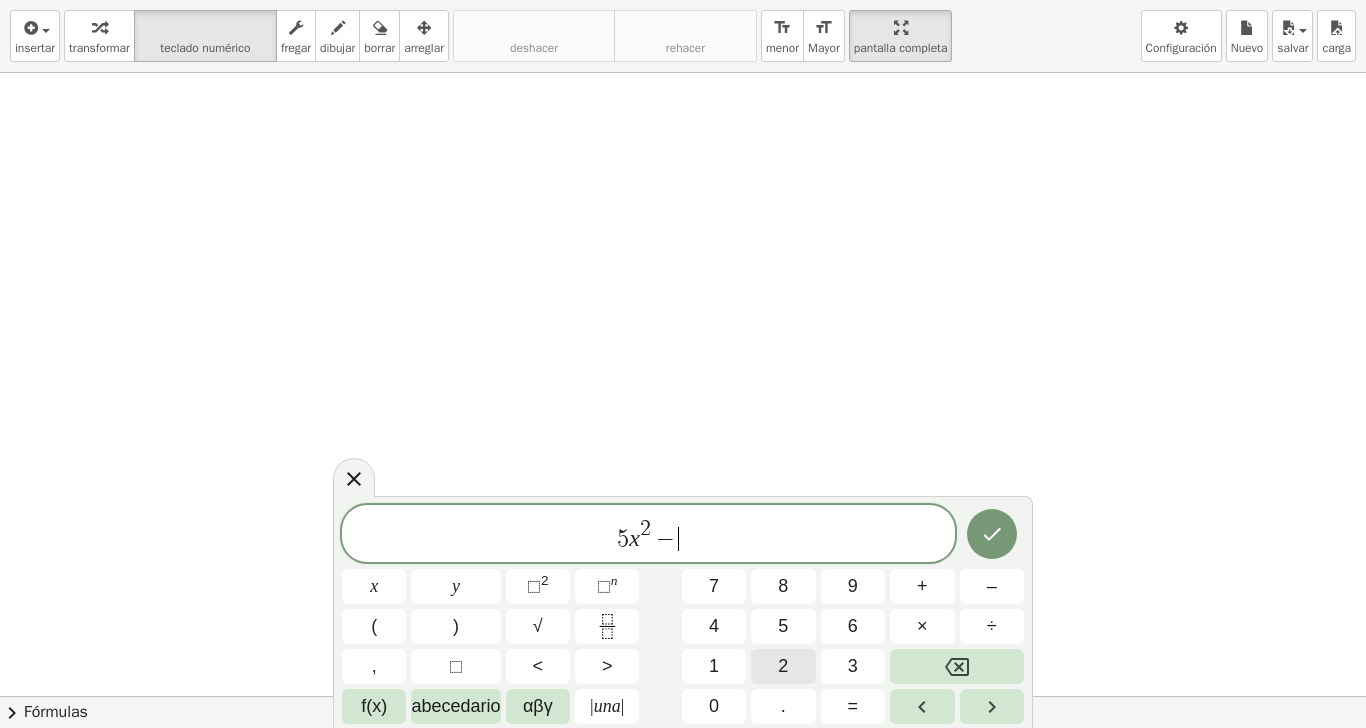 click on "2" at bounding box center (783, 666) 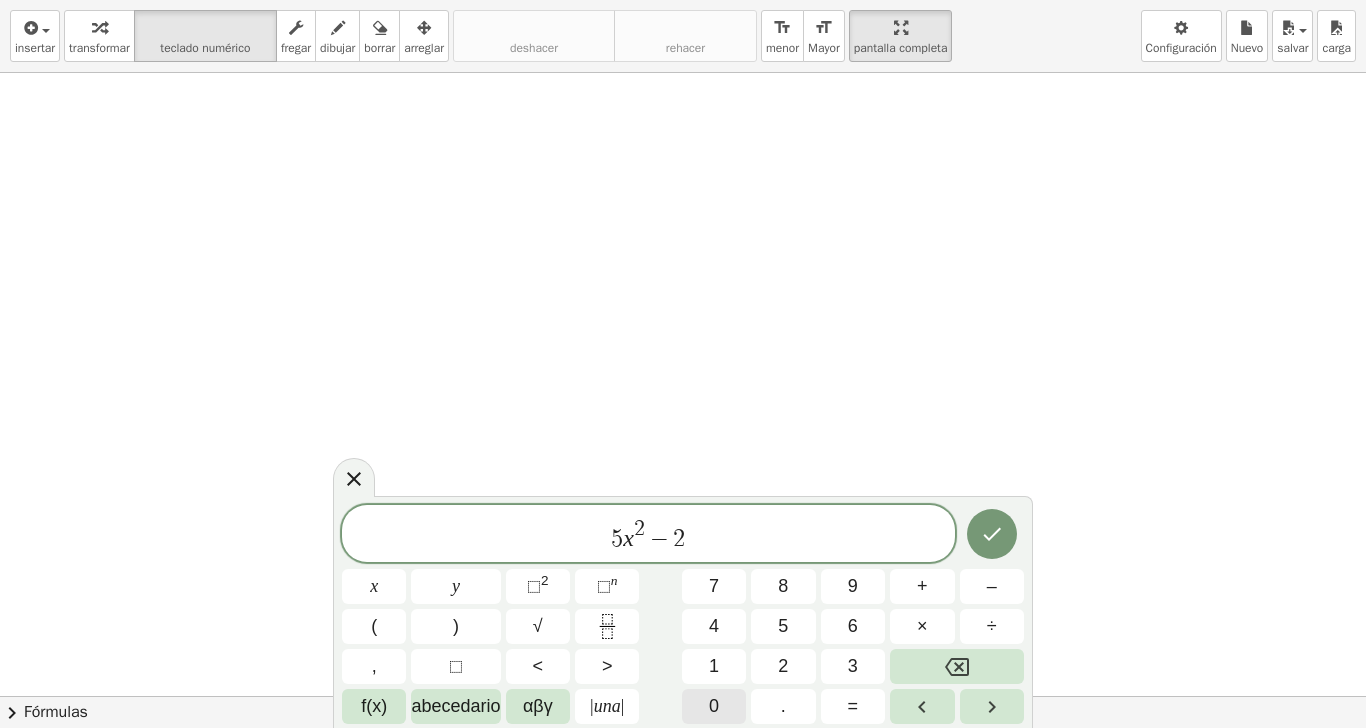 click on "0" at bounding box center [714, 706] 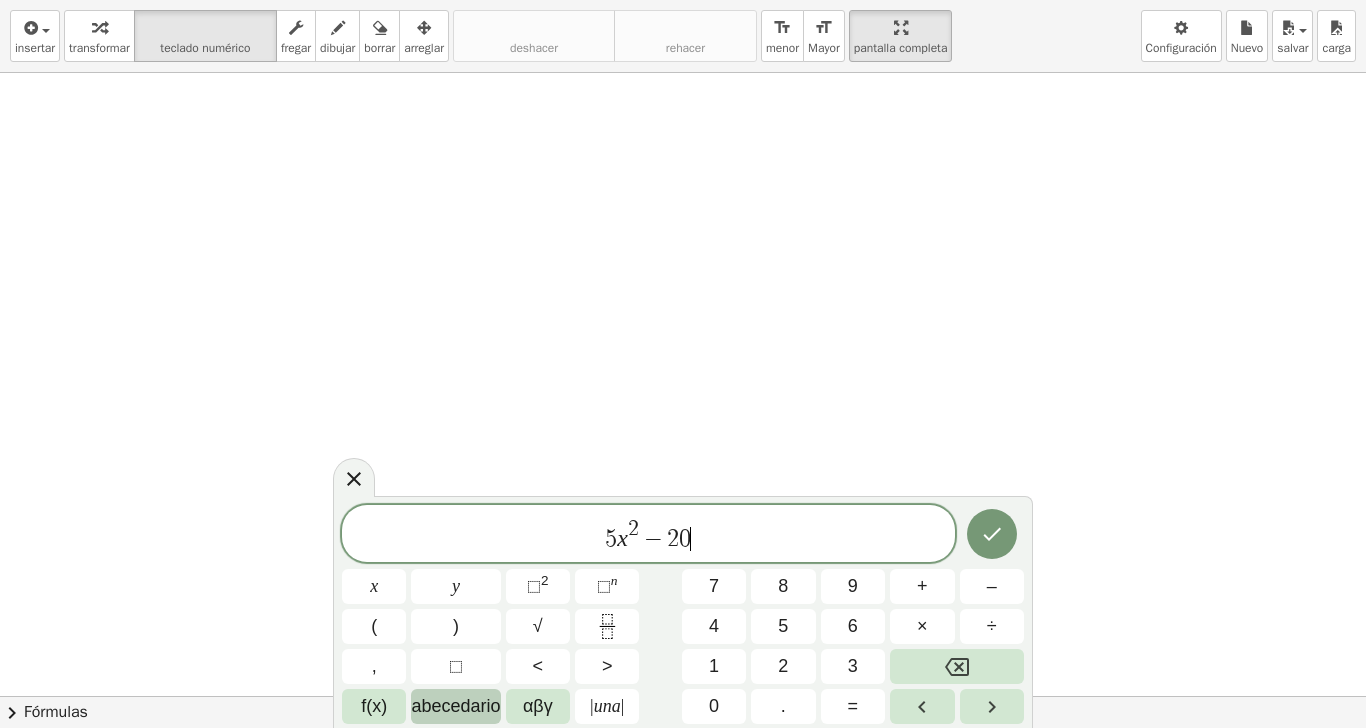 click on "abecedario" at bounding box center (455, 706) 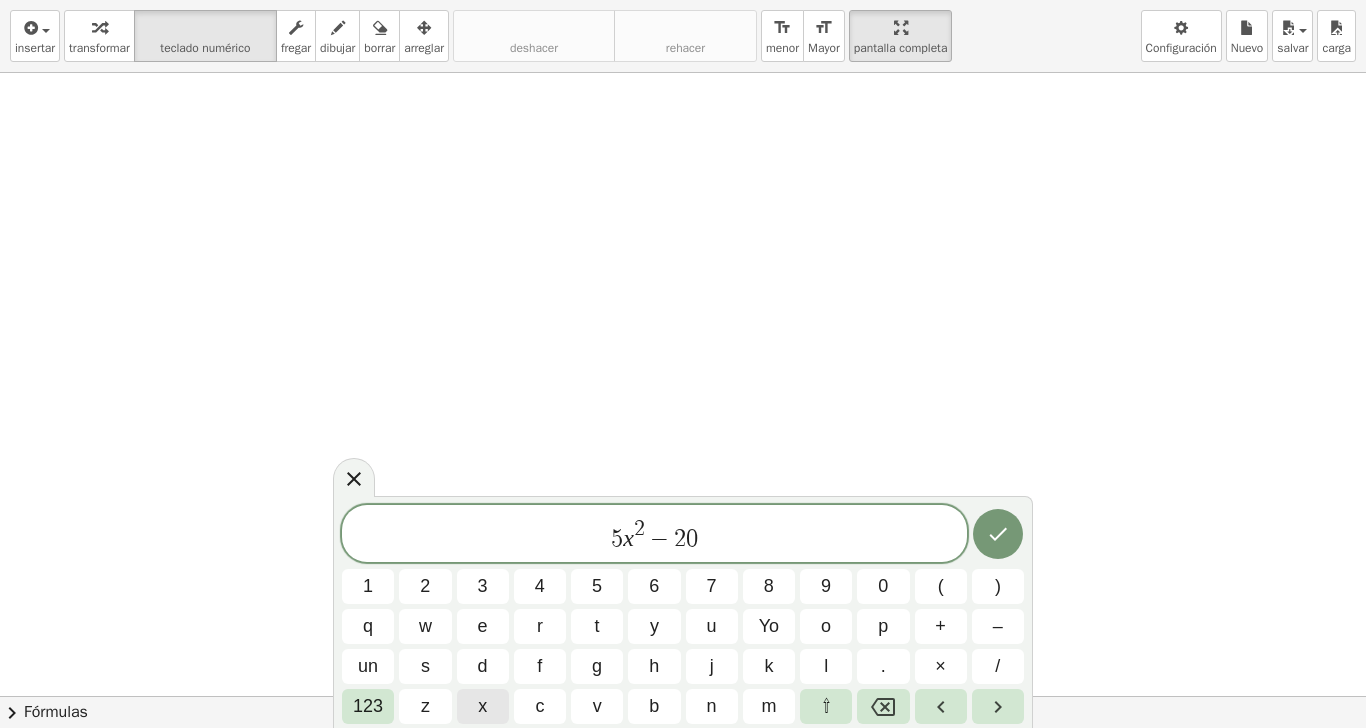click on "x" at bounding box center (482, 706) 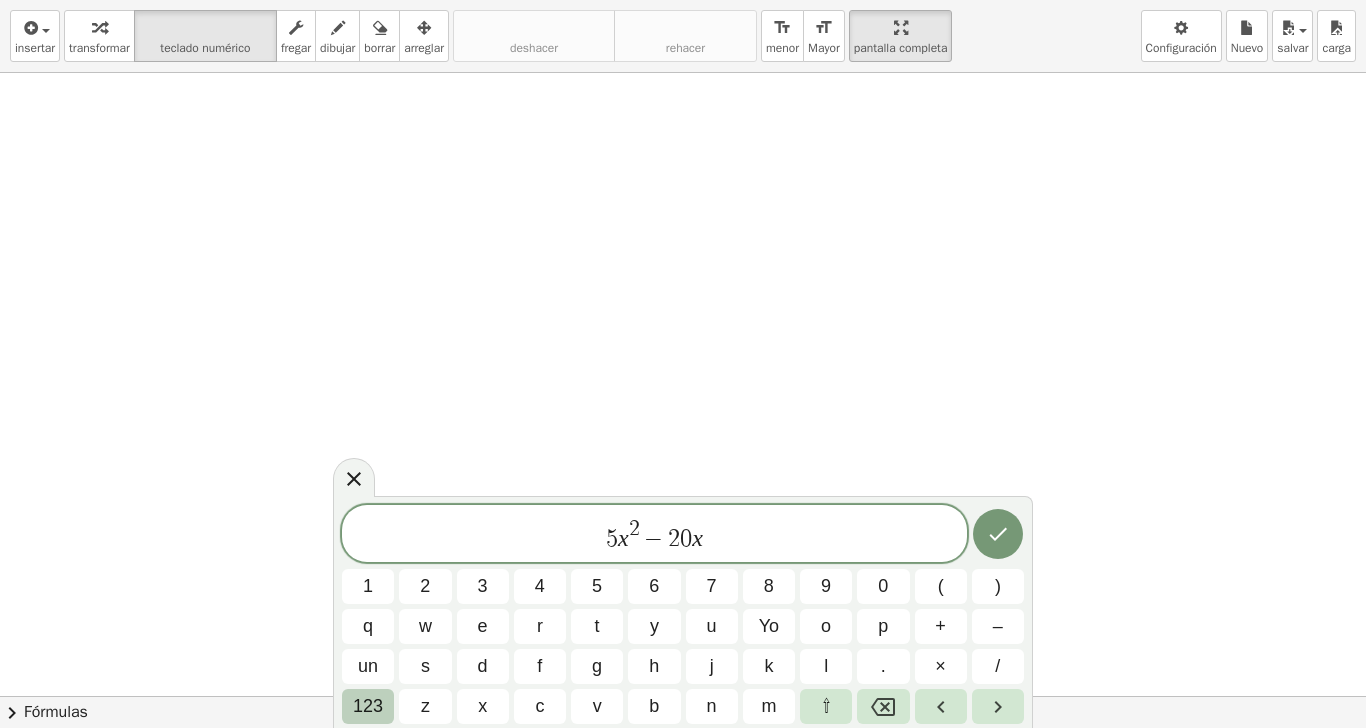 click on "123" at bounding box center [368, 706] 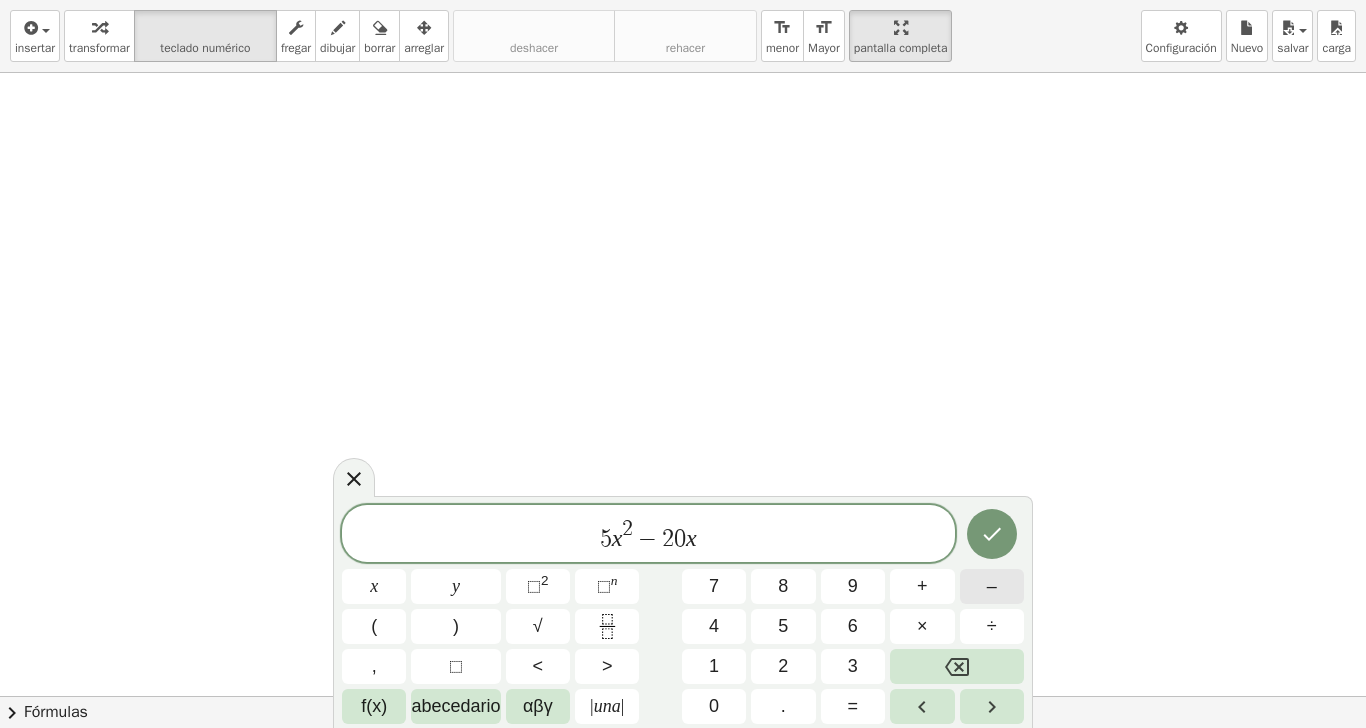 click on "–" at bounding box center (992, 586) 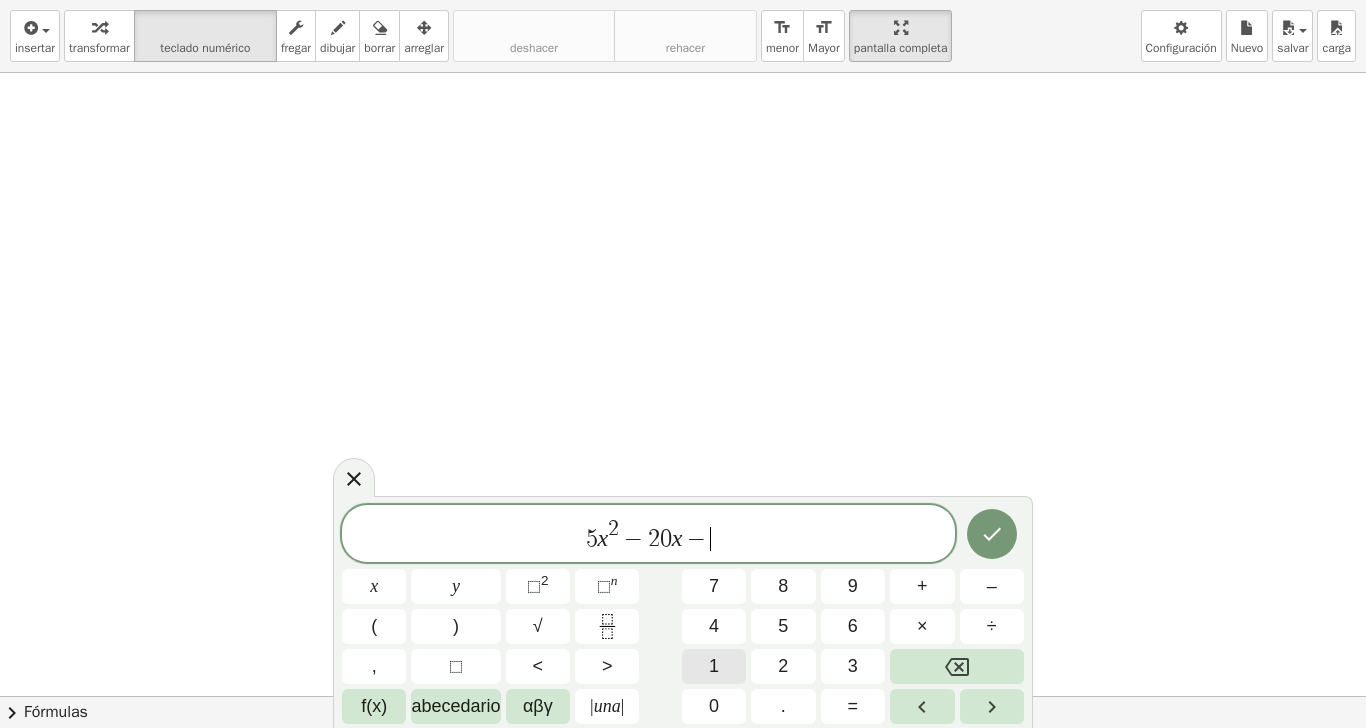click on "1" at bounding box center (714, 666) 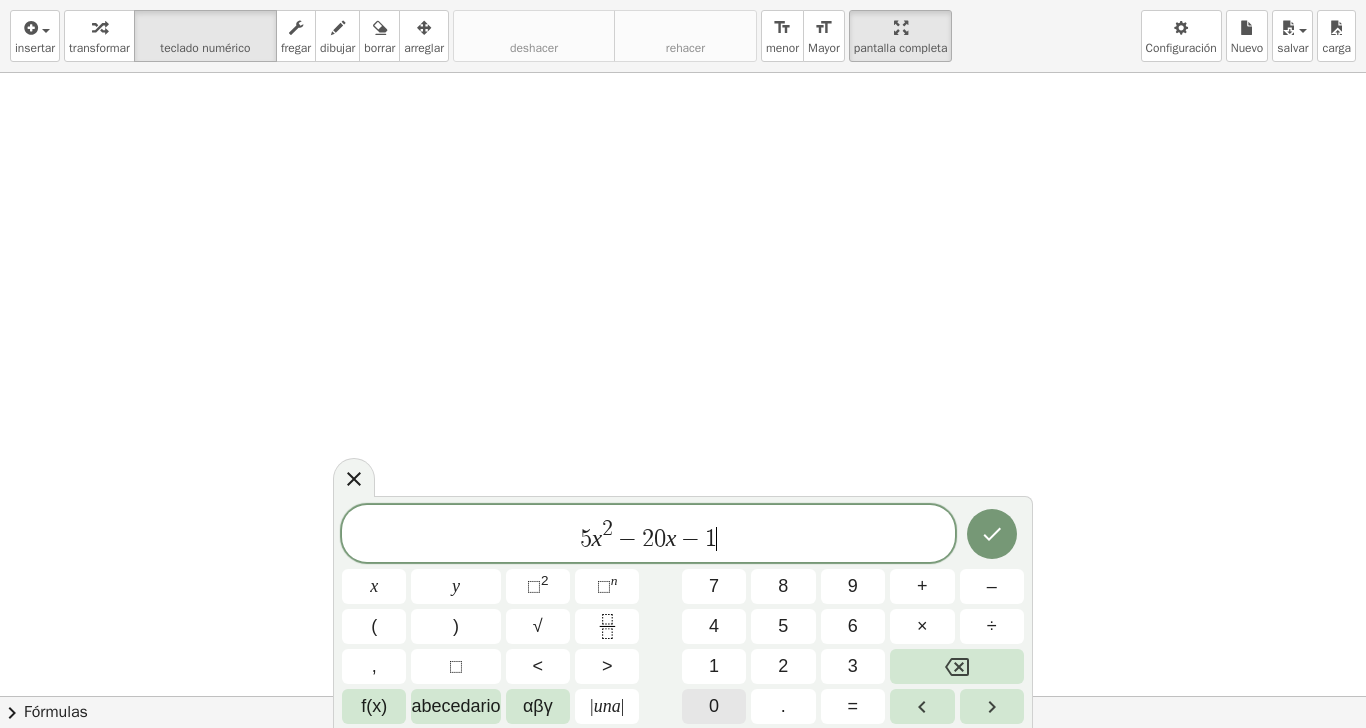 click on "0" at bounding box center (714, 706) 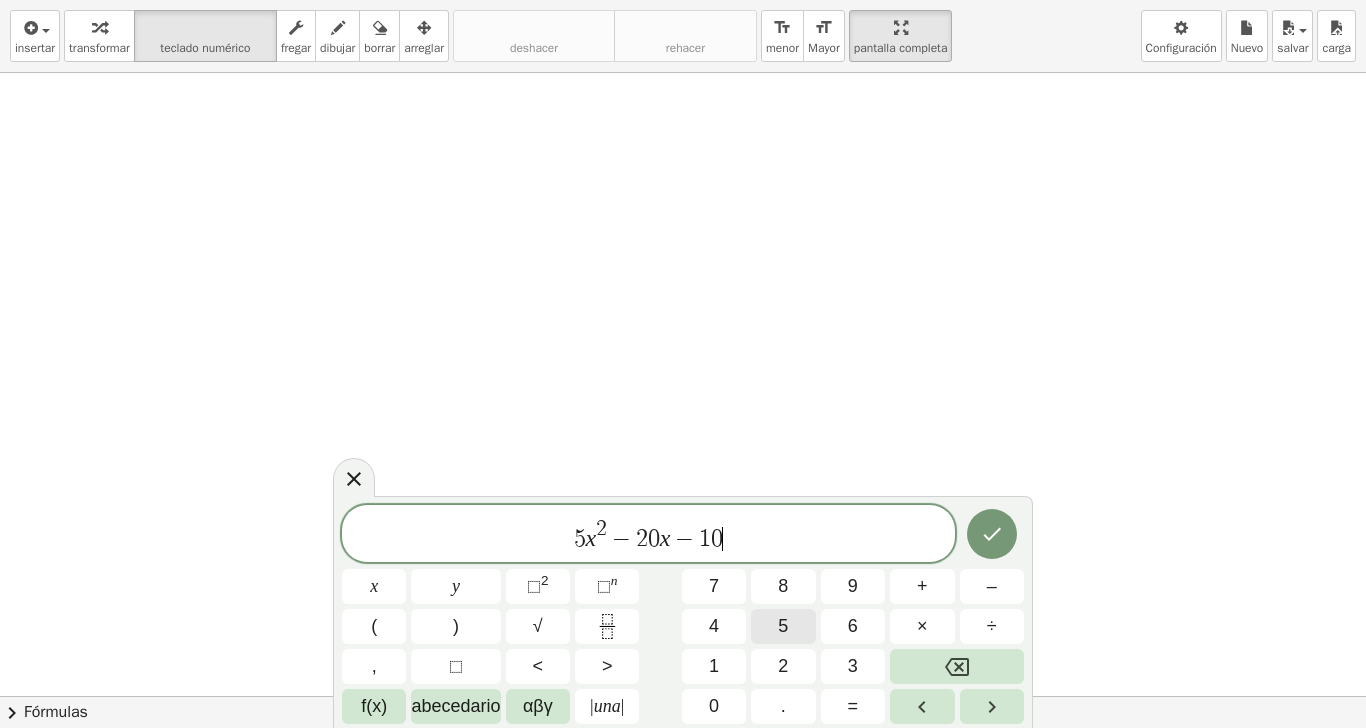 click on "5" at bounding box center (783, 626) 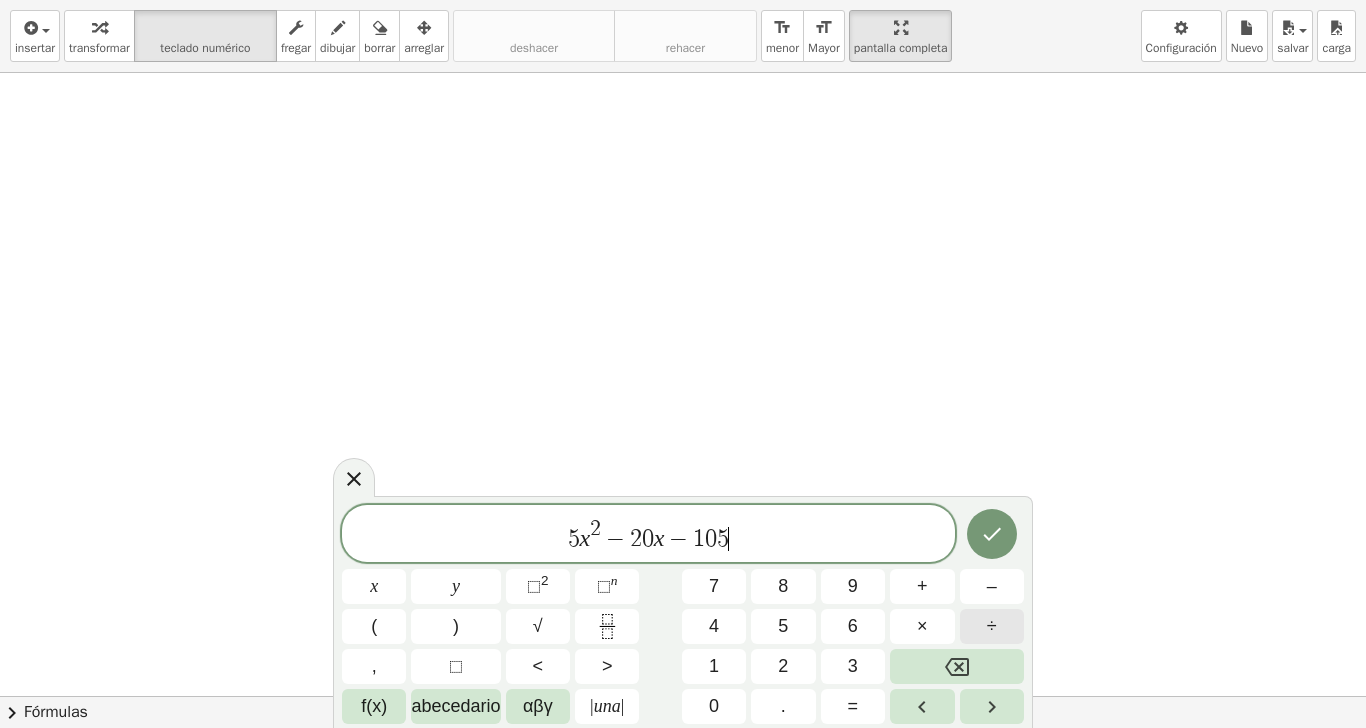 click on "÷" at bounding box center [992, 626] 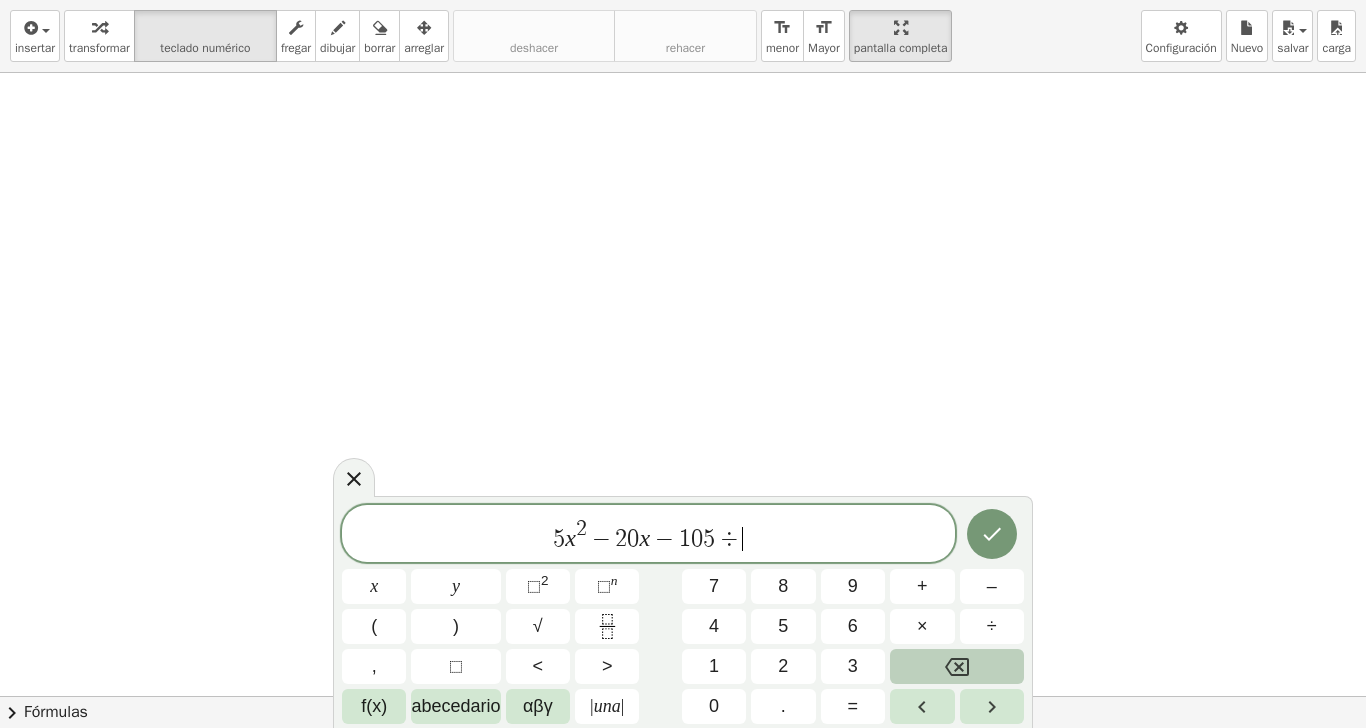 click 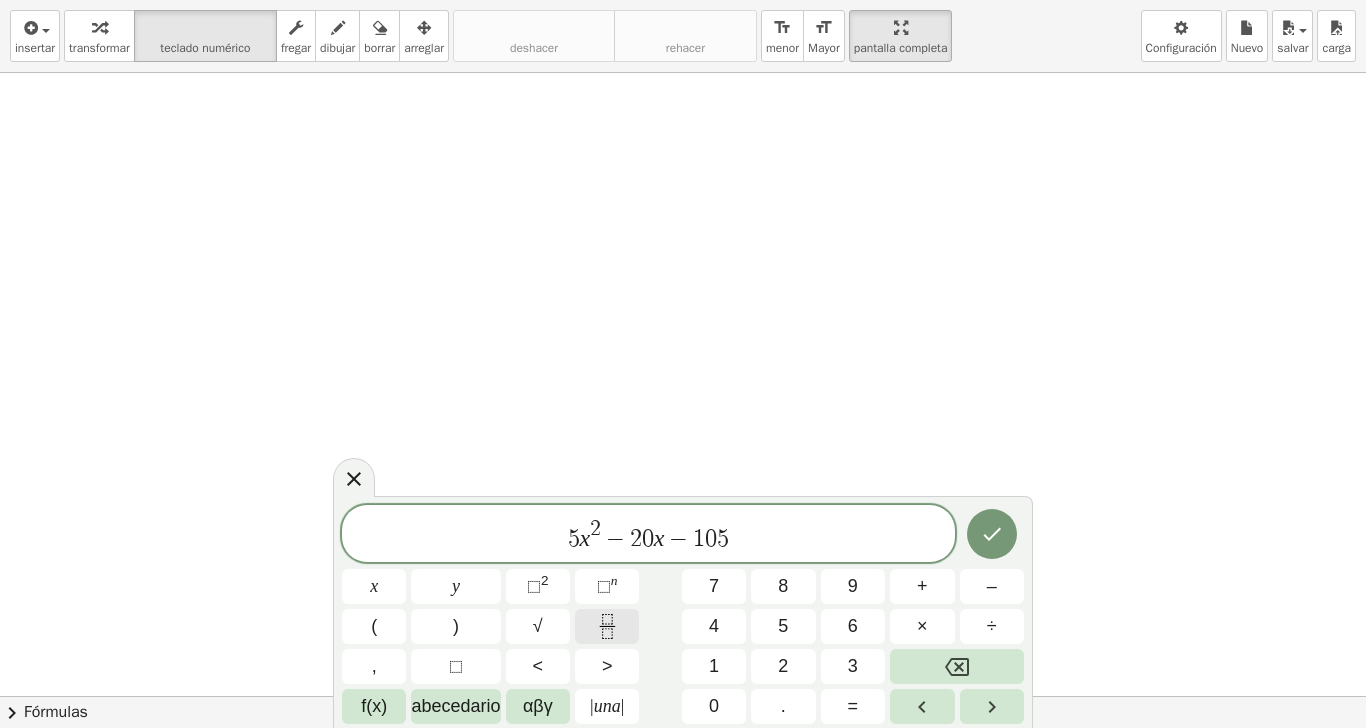 click 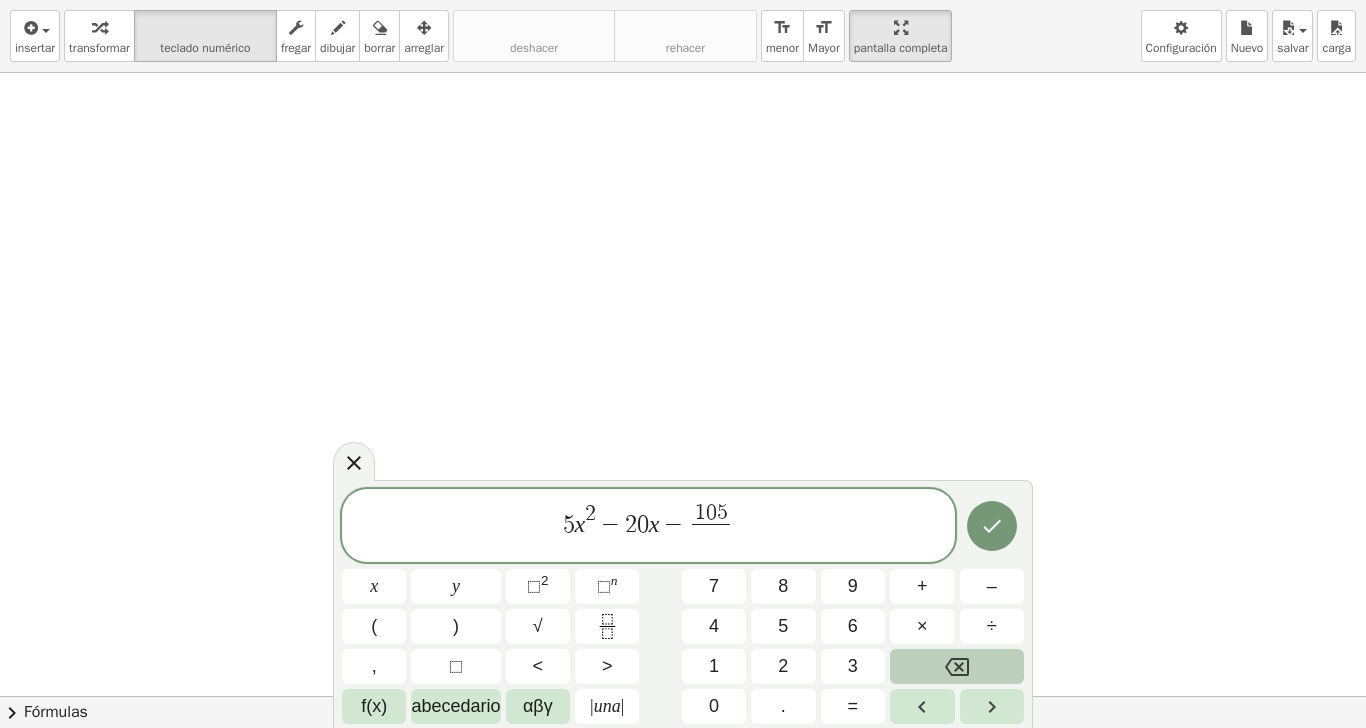 click at bounding box center (957, 666) 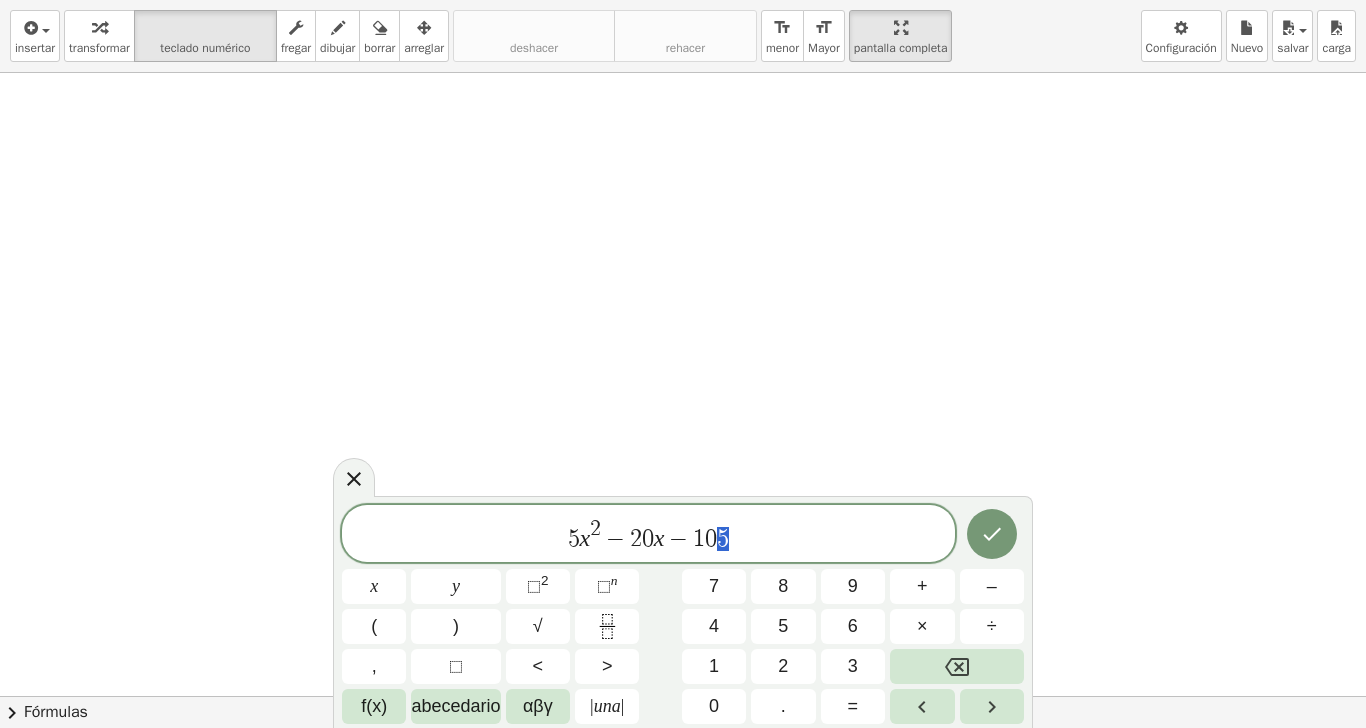 drag, startPoint x: 723, startPoint y: 554, endPoint x: 749, endPoint y: 548, distance: 26.683329 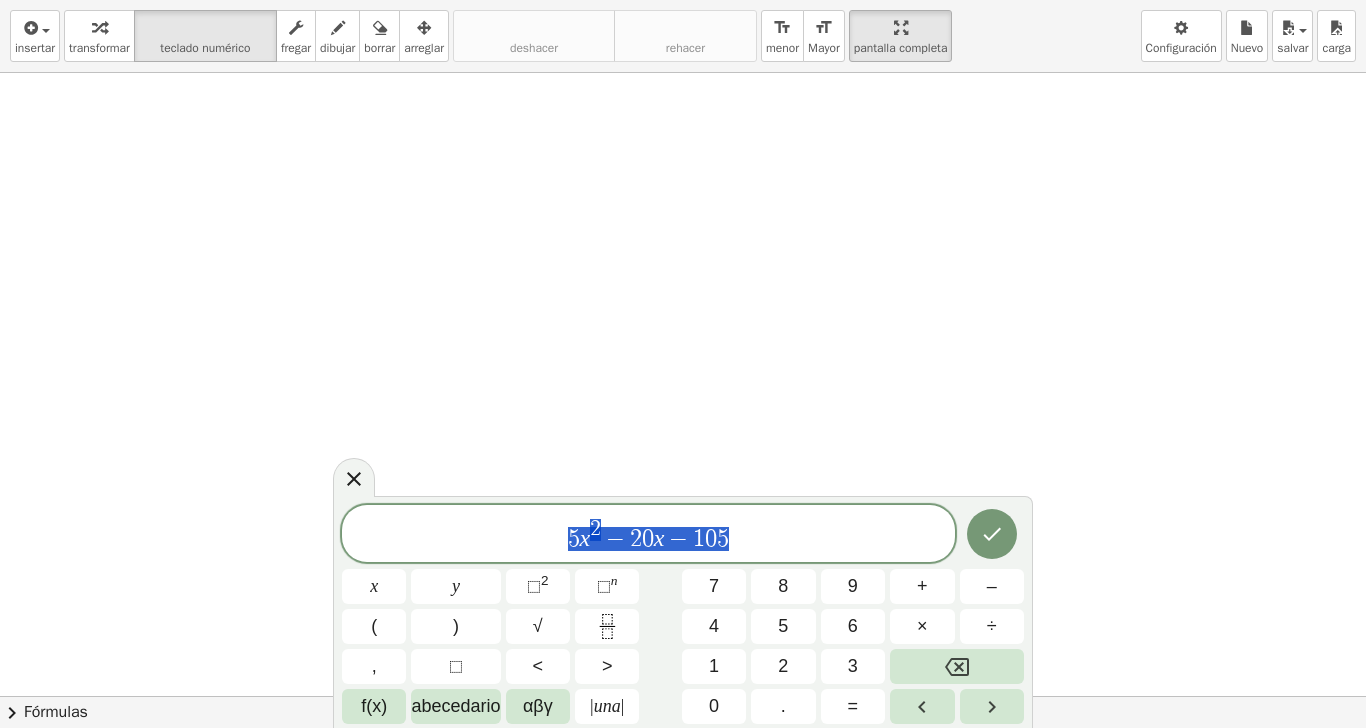 drag, startPoint x: 740, startPoint y: 537, endPoint x: 569, endPoint y: 545, distance: 171.18703 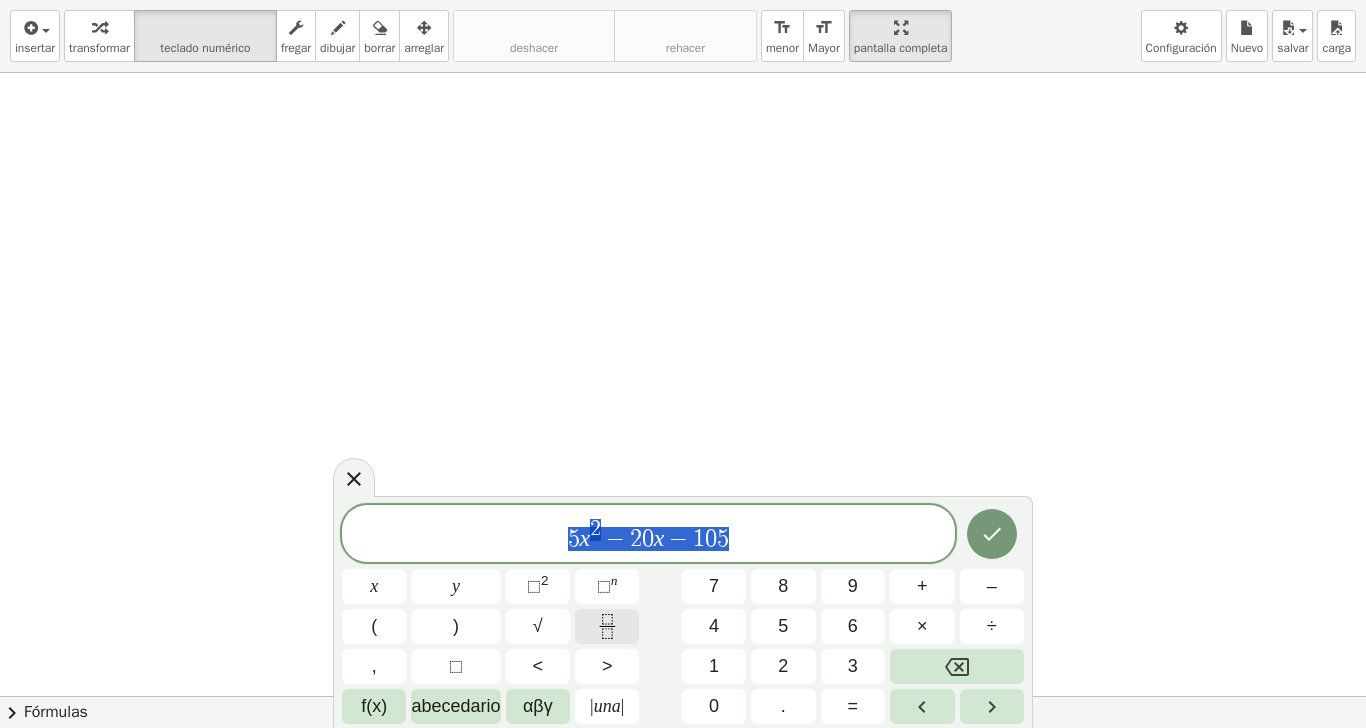 click 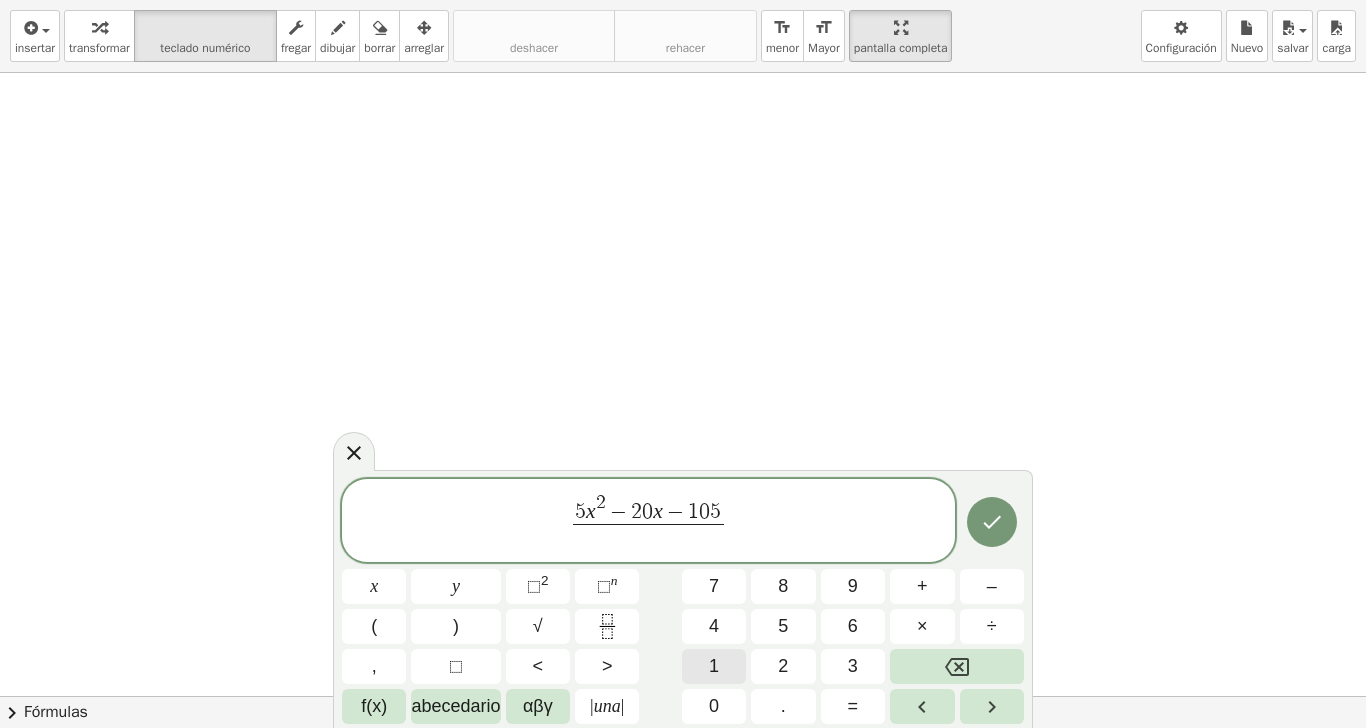 click on "1" at bounding box center (714, 666) 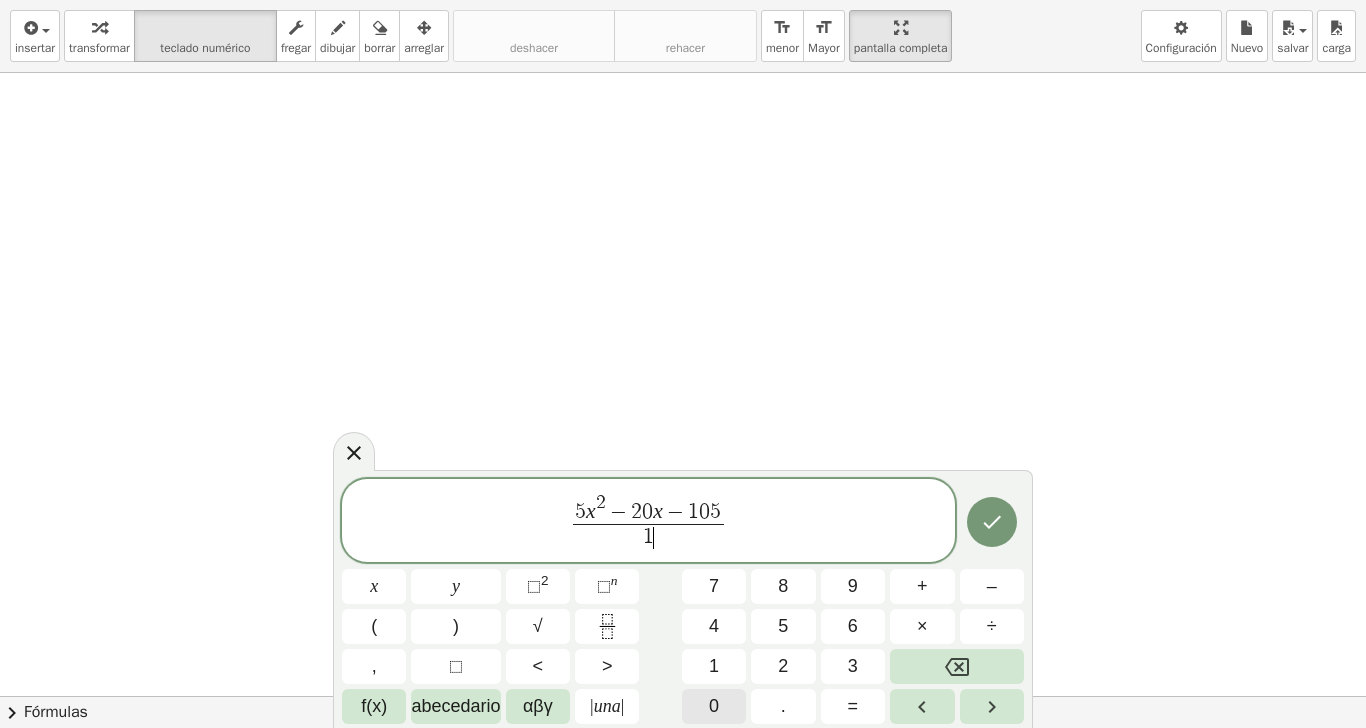 click on "0" at bounding box center (714, 706) 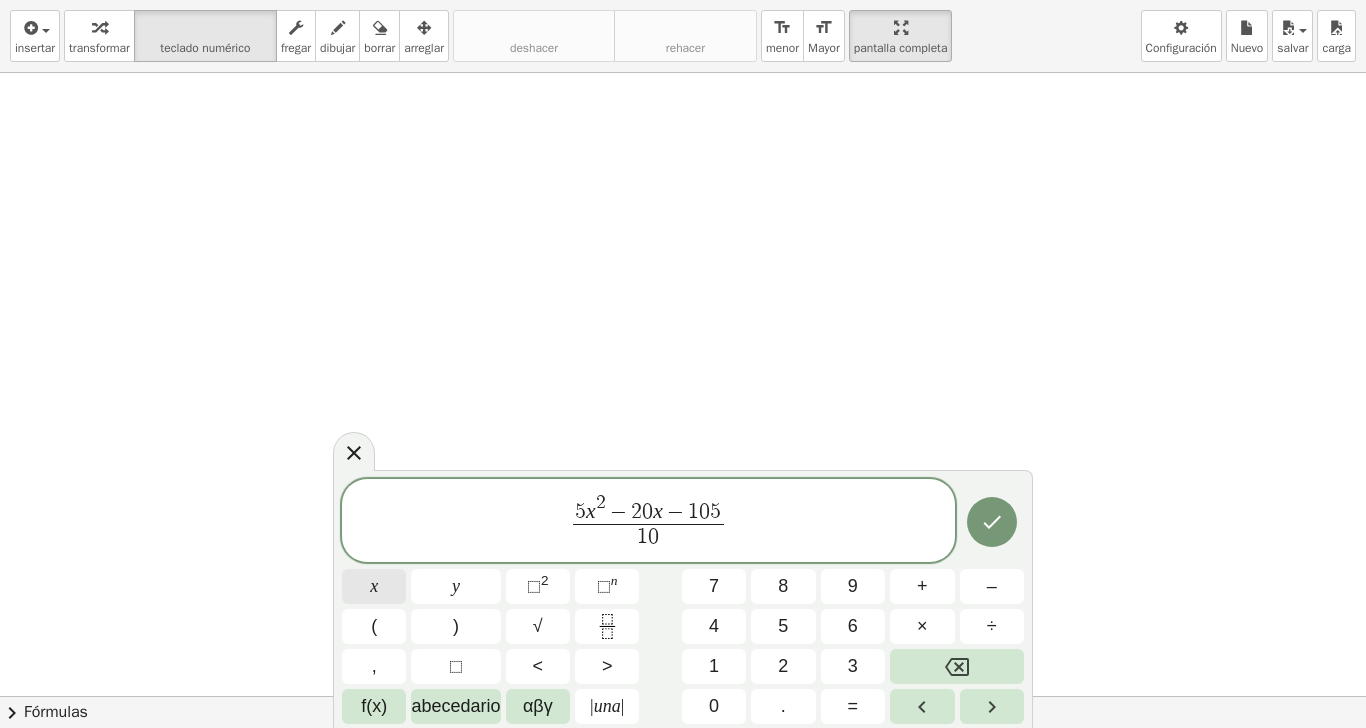 click on "x" at bounding box center (374, 586) 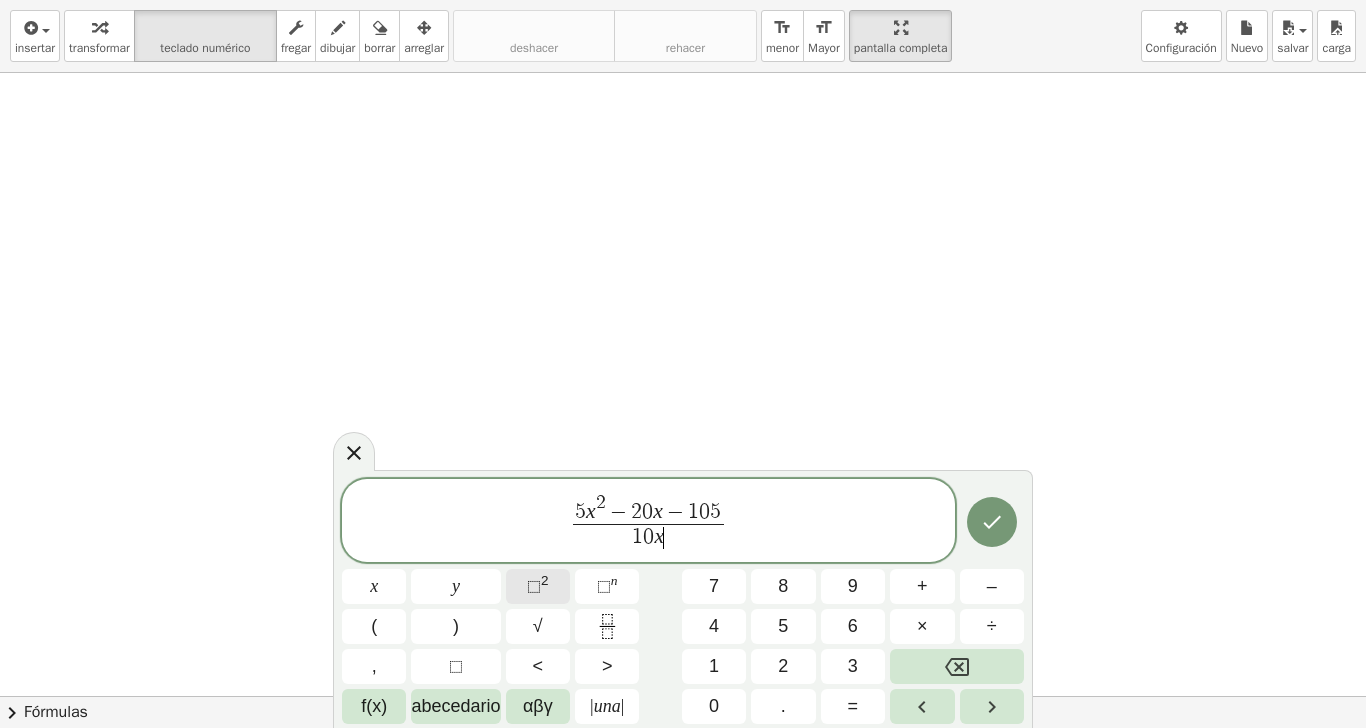 click on "⬚" at bounding box center [534, 586] 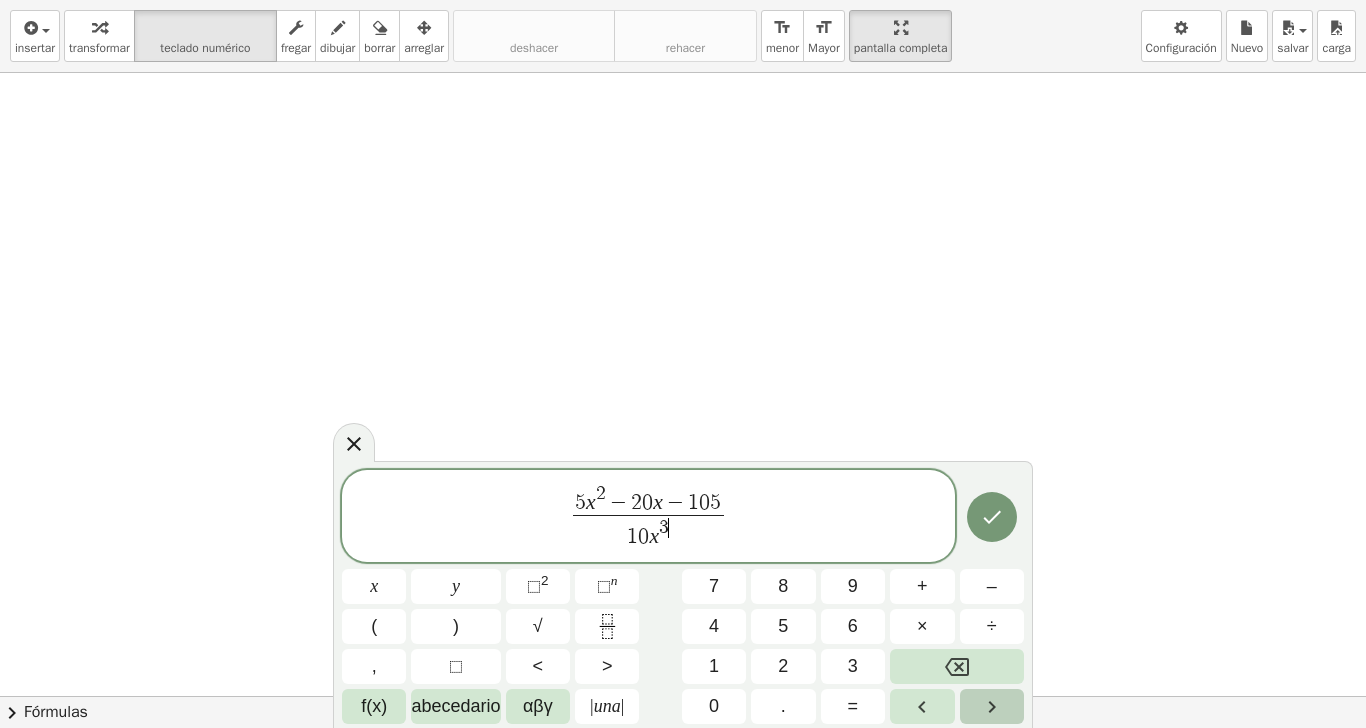 click at bounding box center [992, 706] 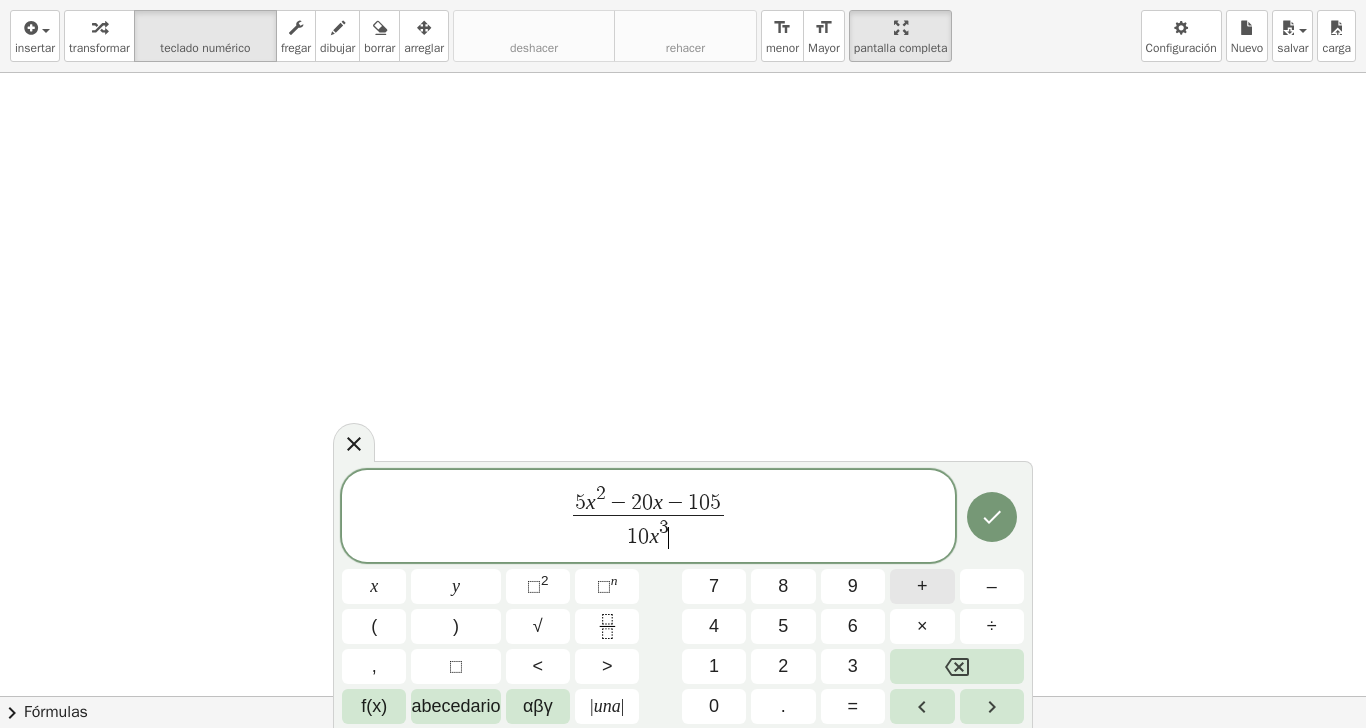 click on "+" at bounding box center [922, 586] 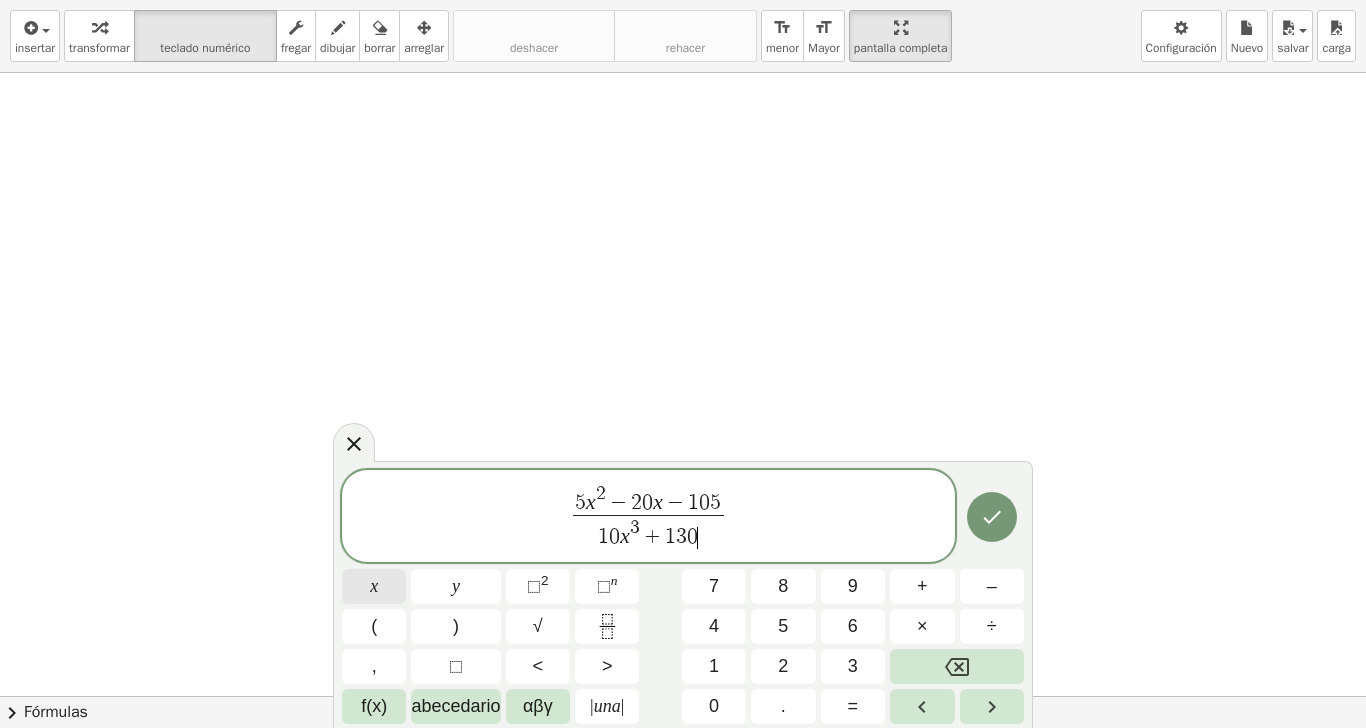 click on "x" at bounding box center [374, 586] 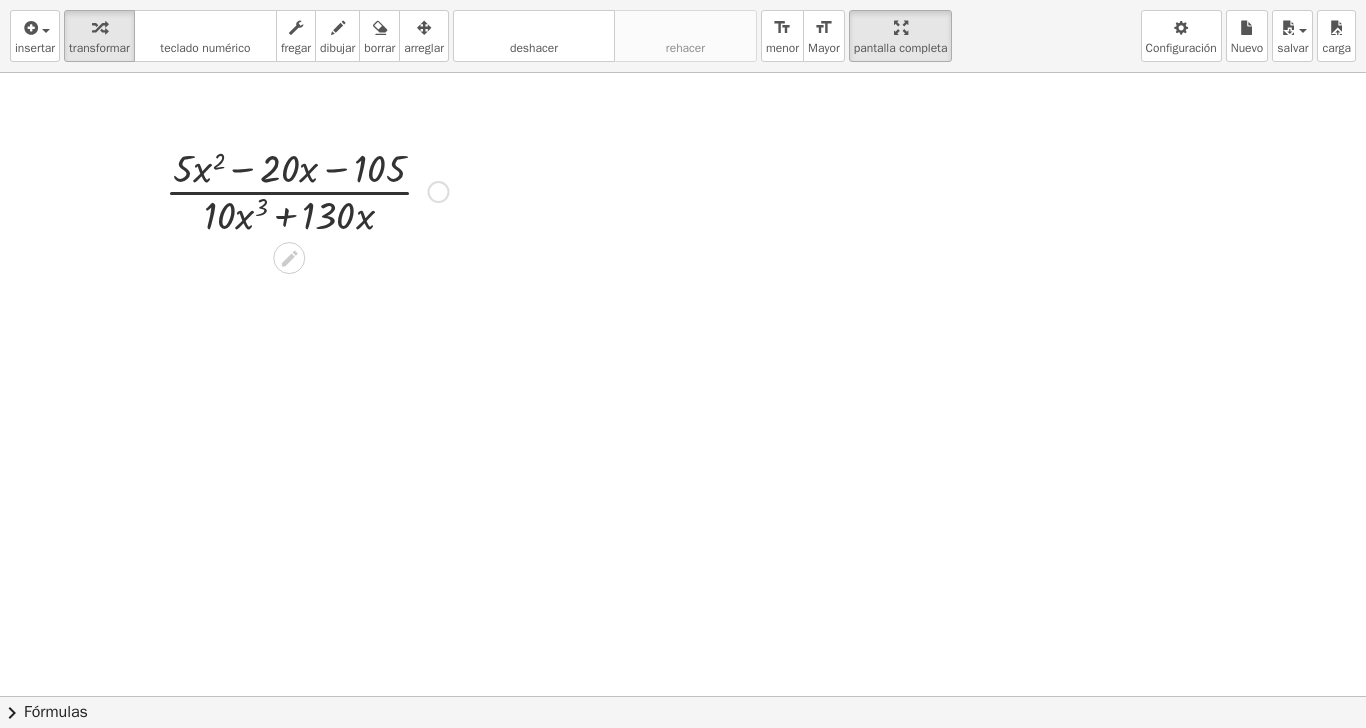 click at bounding box center (307, 190) 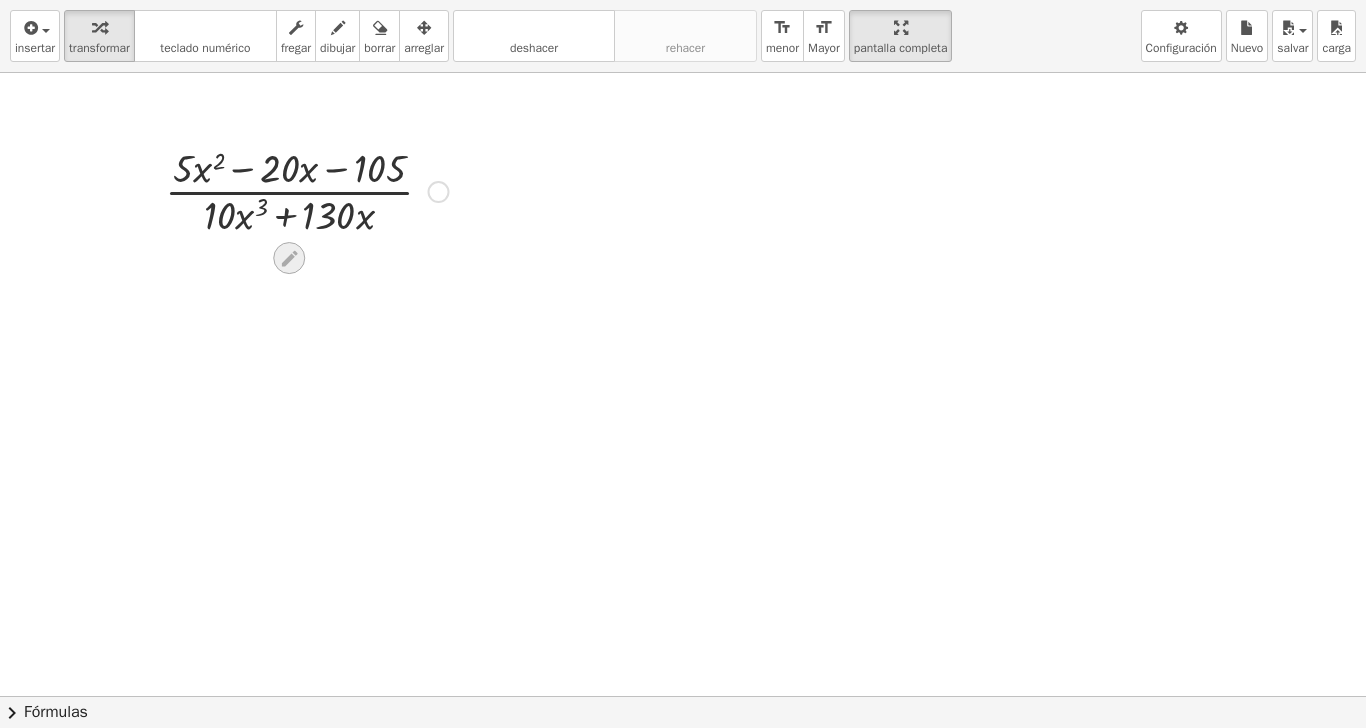 click 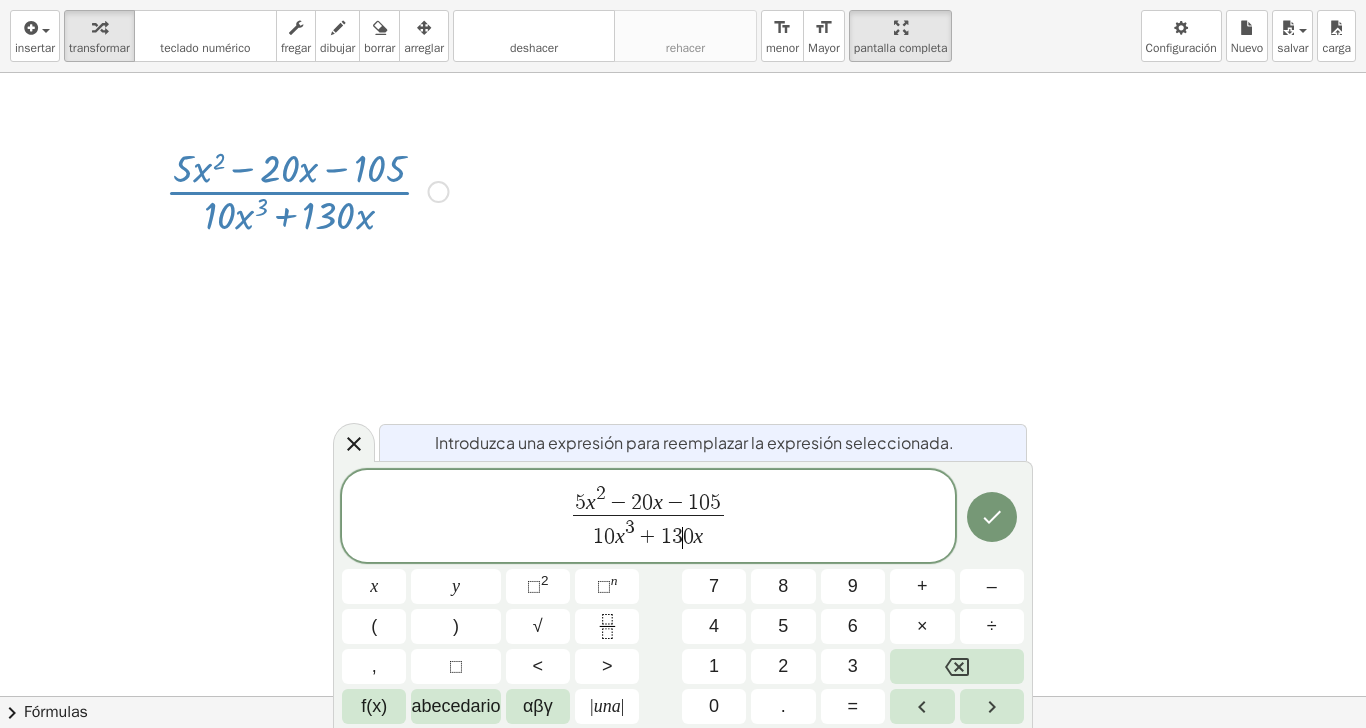 click on "1 0 x 3 + 1 3 ​ 0 x" at bounding box center [648, 533] 